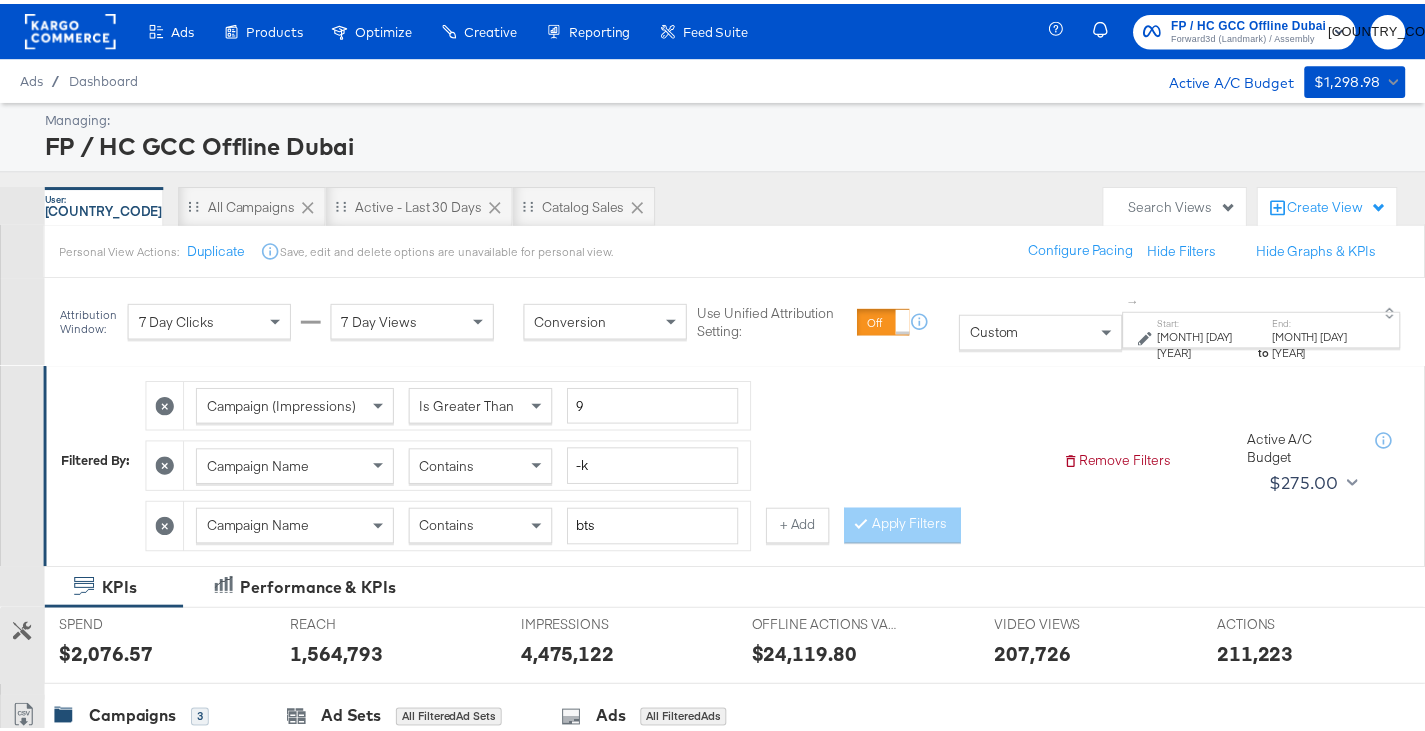 scroll, scrollTop: 0, scrollLeft: 0, axis: both 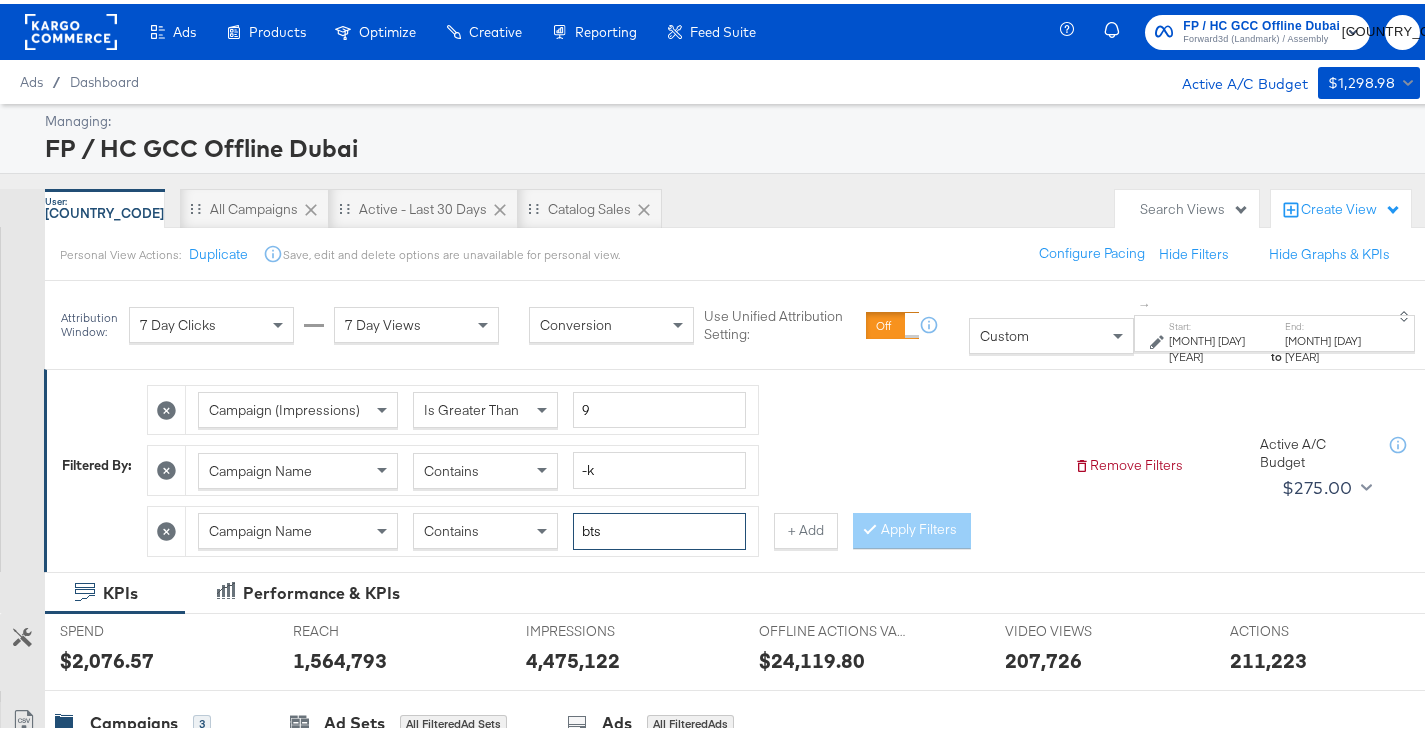 click on "bts" at bounding box center (659, 527) 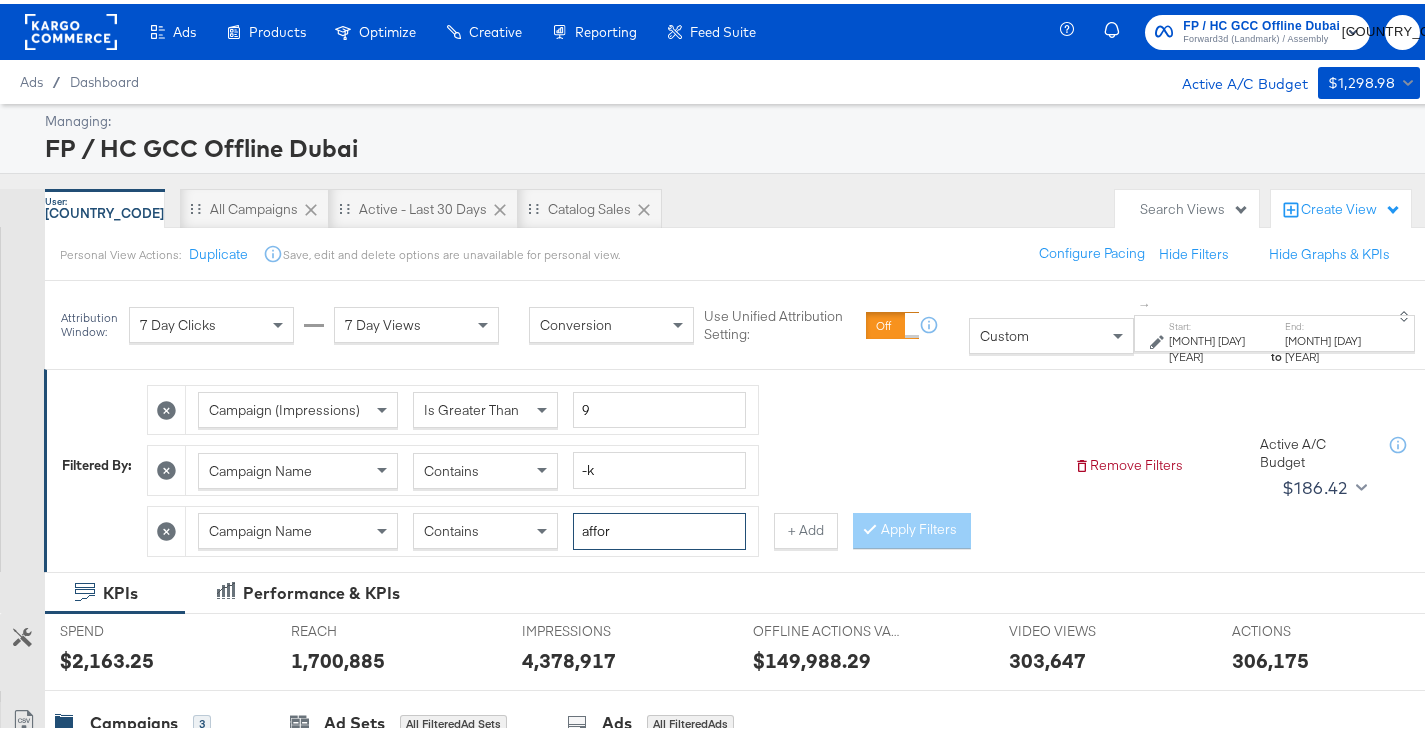 type on "affor" 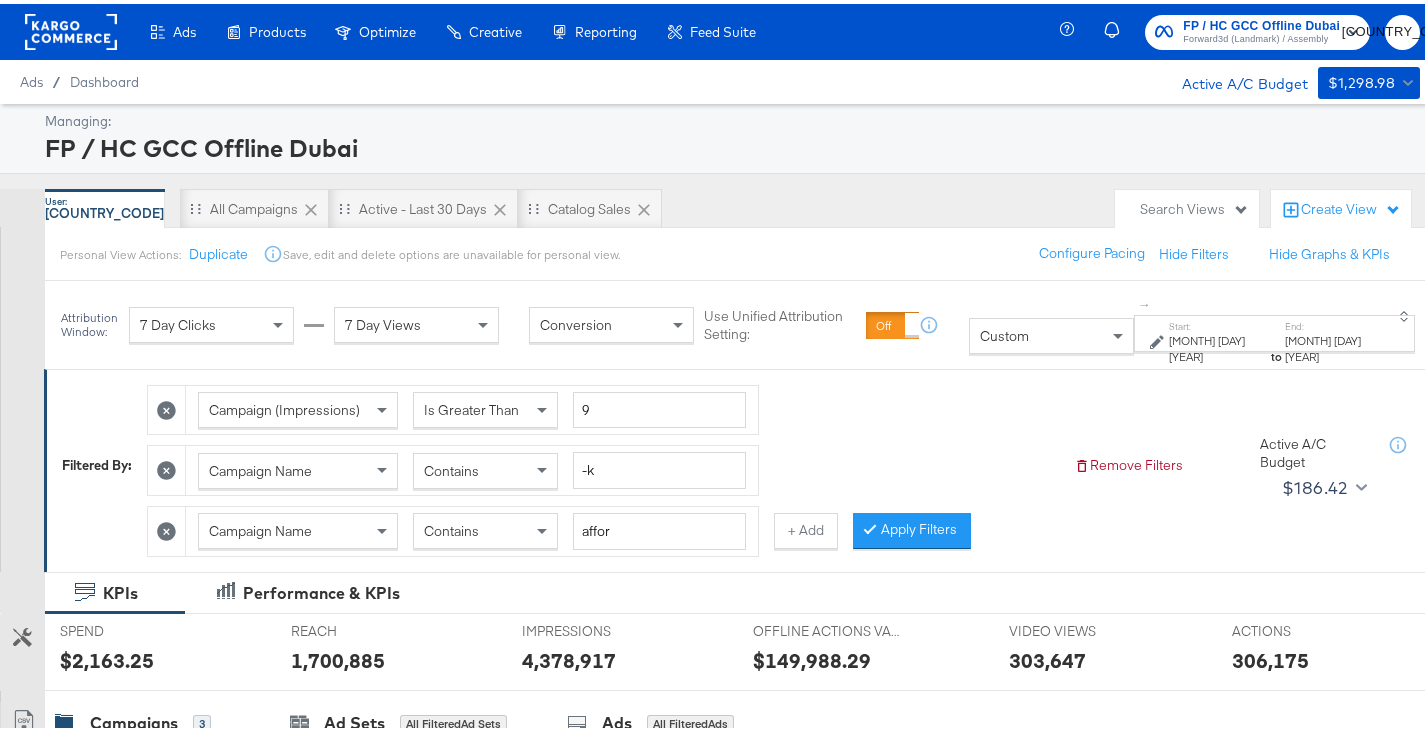click on "[MONTH] [DAY] [YEAR]" at bounding box center (1218, 344) 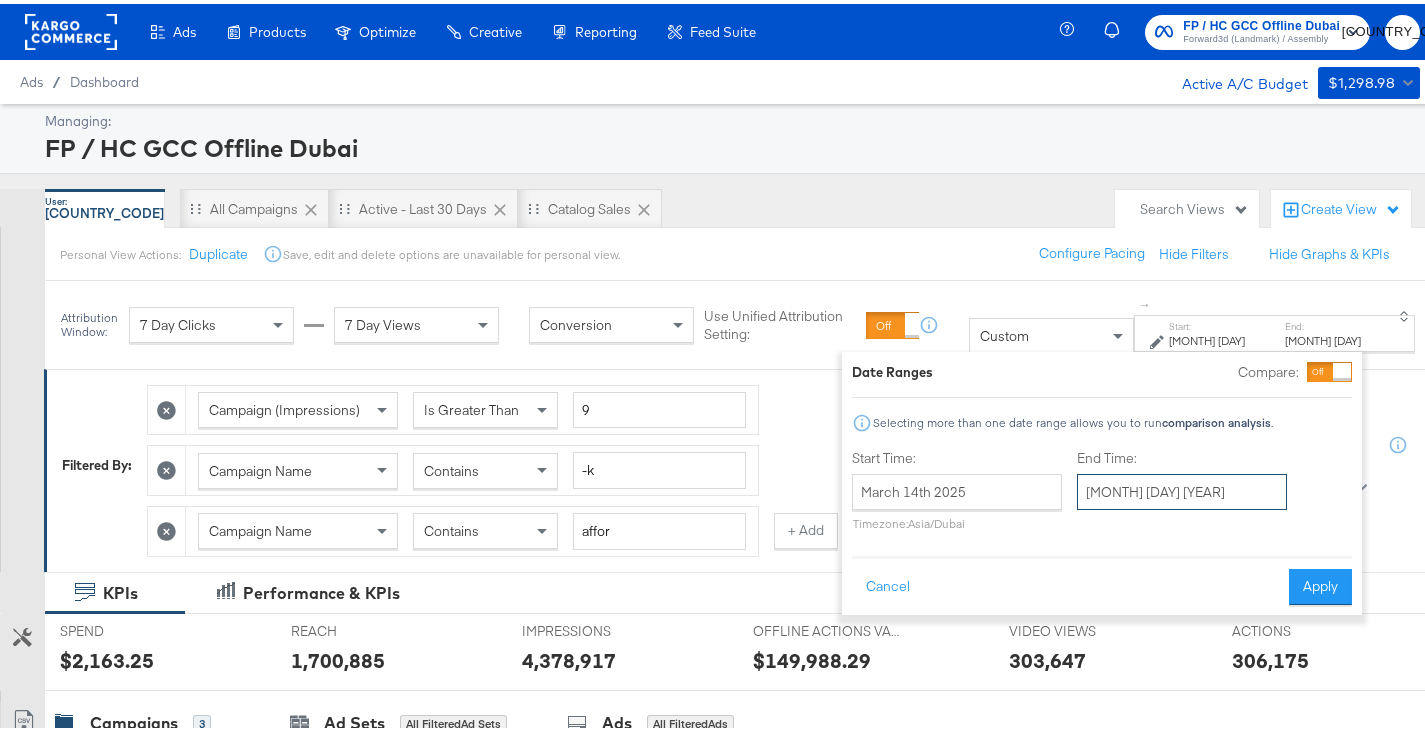 click on "[MONTH] [DAY] [YEAR]" at bounding box center (1182, 488) 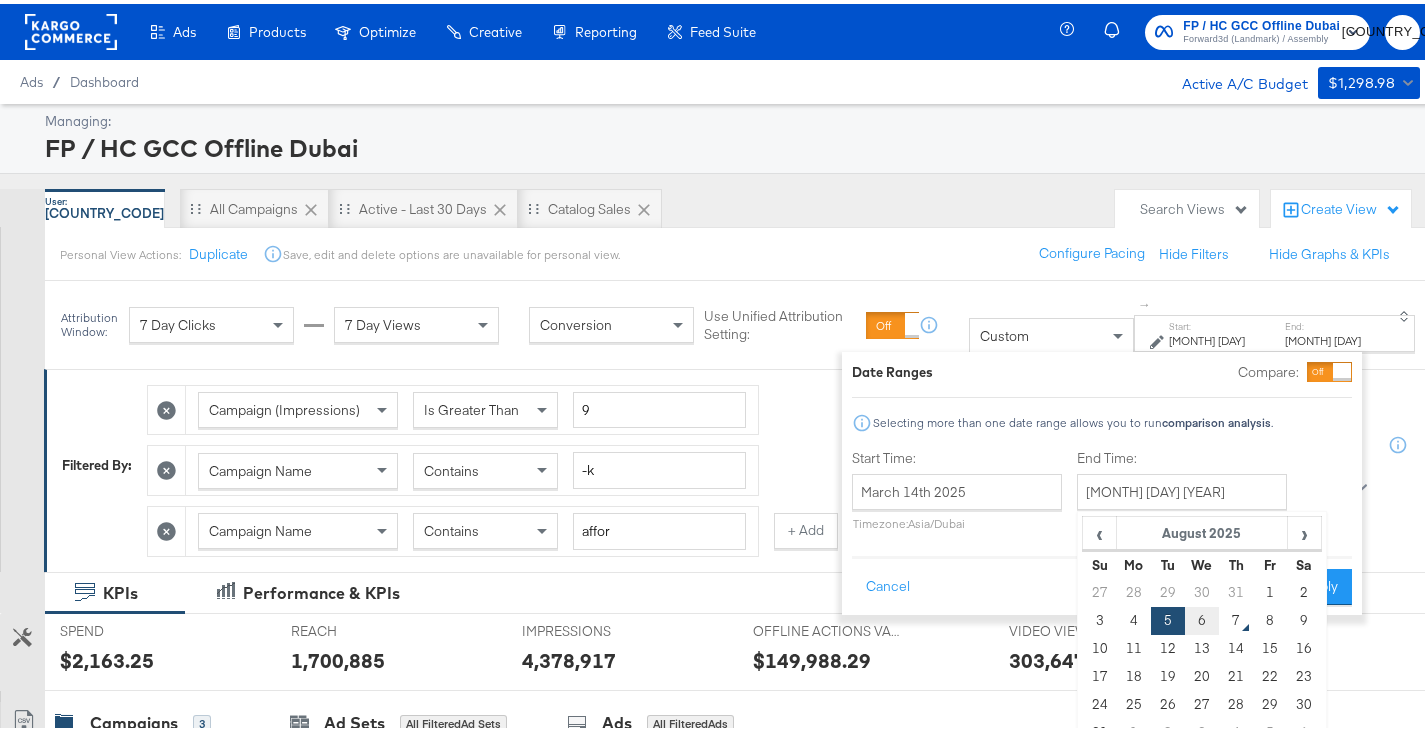 click on "6" at bounding box center (1202, 617) 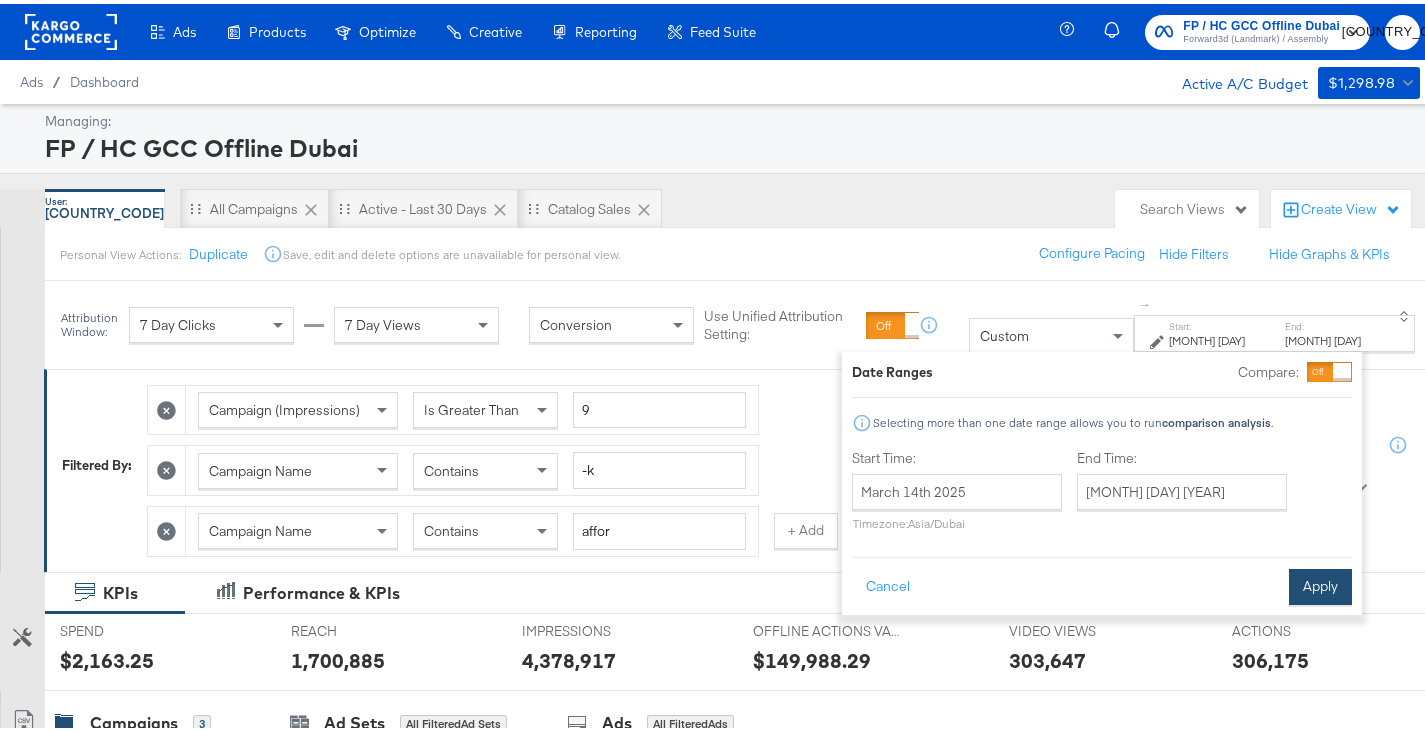 click on "Apply" at bounding box center (1320, 583) 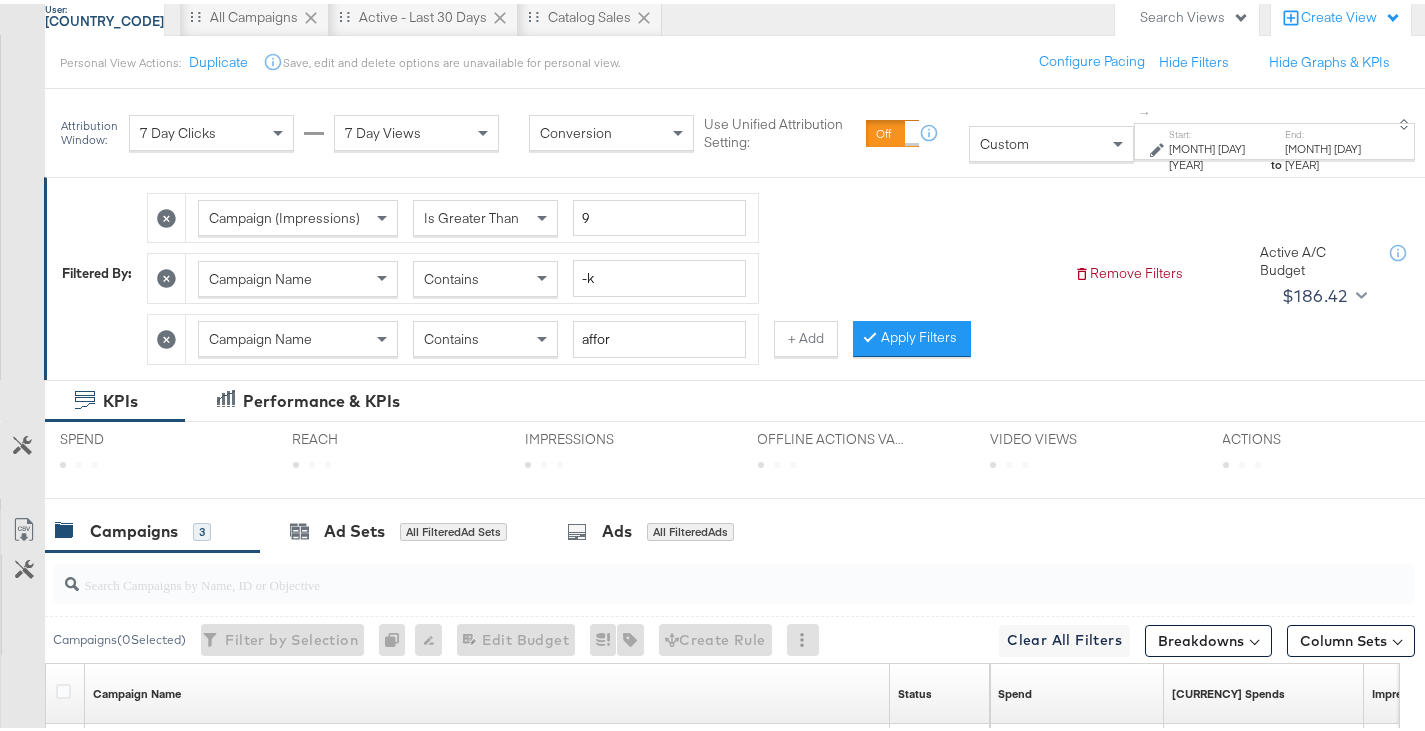 scroll, scrollTop: 195, scrollLeft: 0, axis: vertical 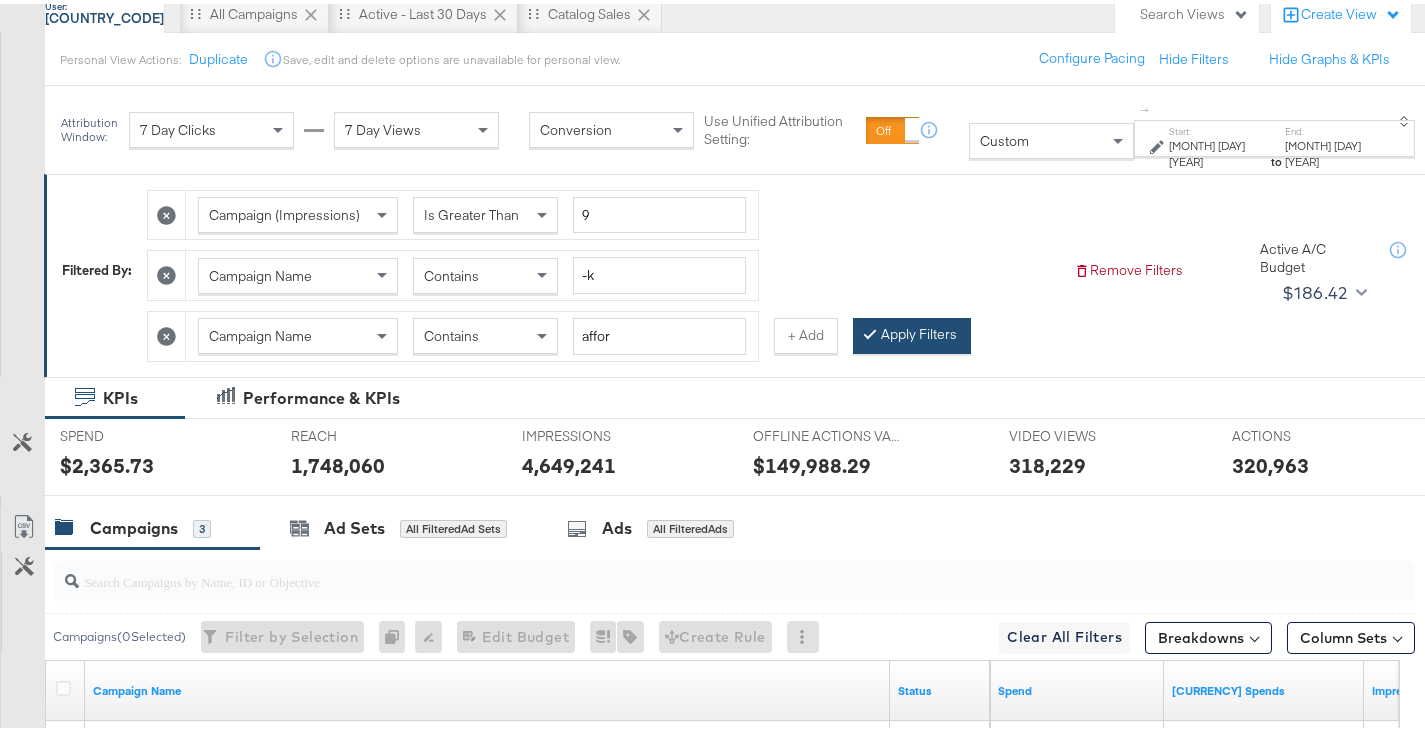click on "Apply Filters" at bounding box center (912, 332) 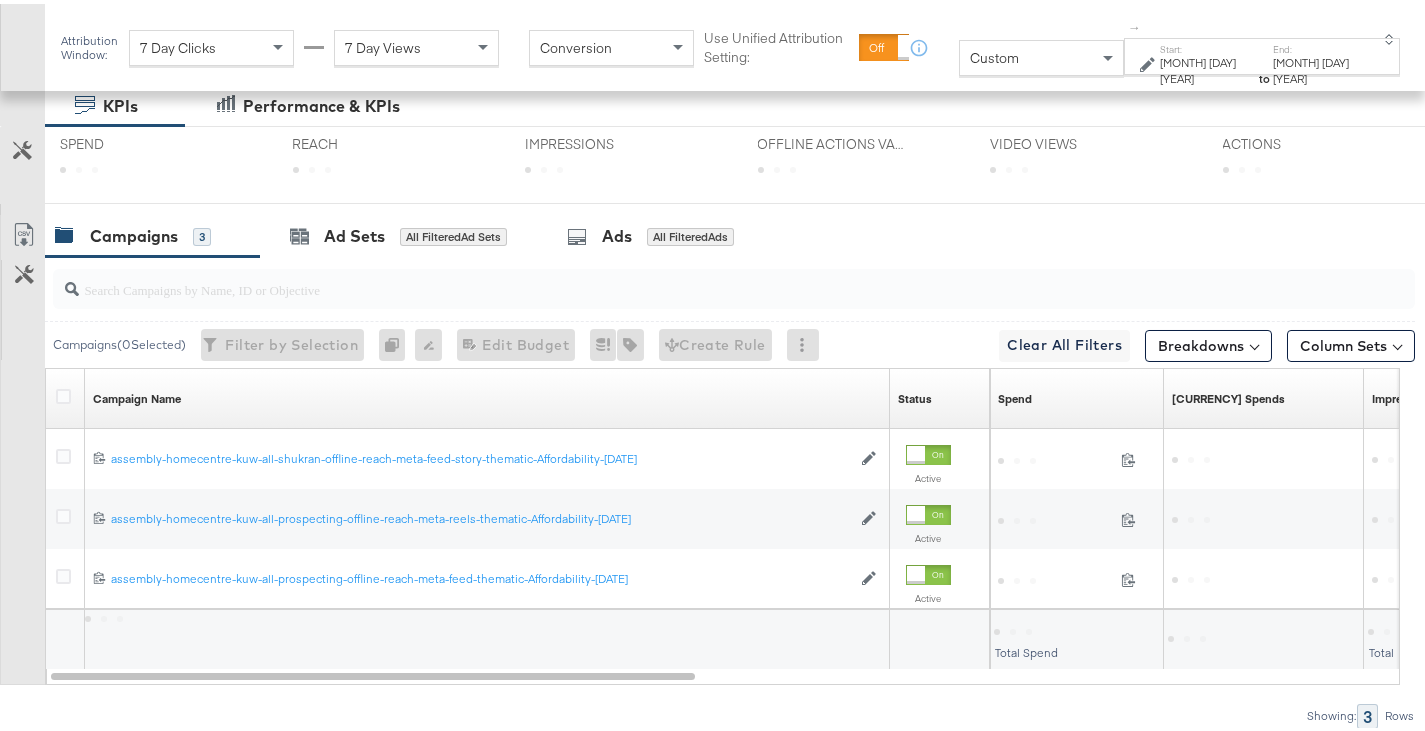 scroll, scrollTop: 488, scrollLeft: 0, axis: vertical 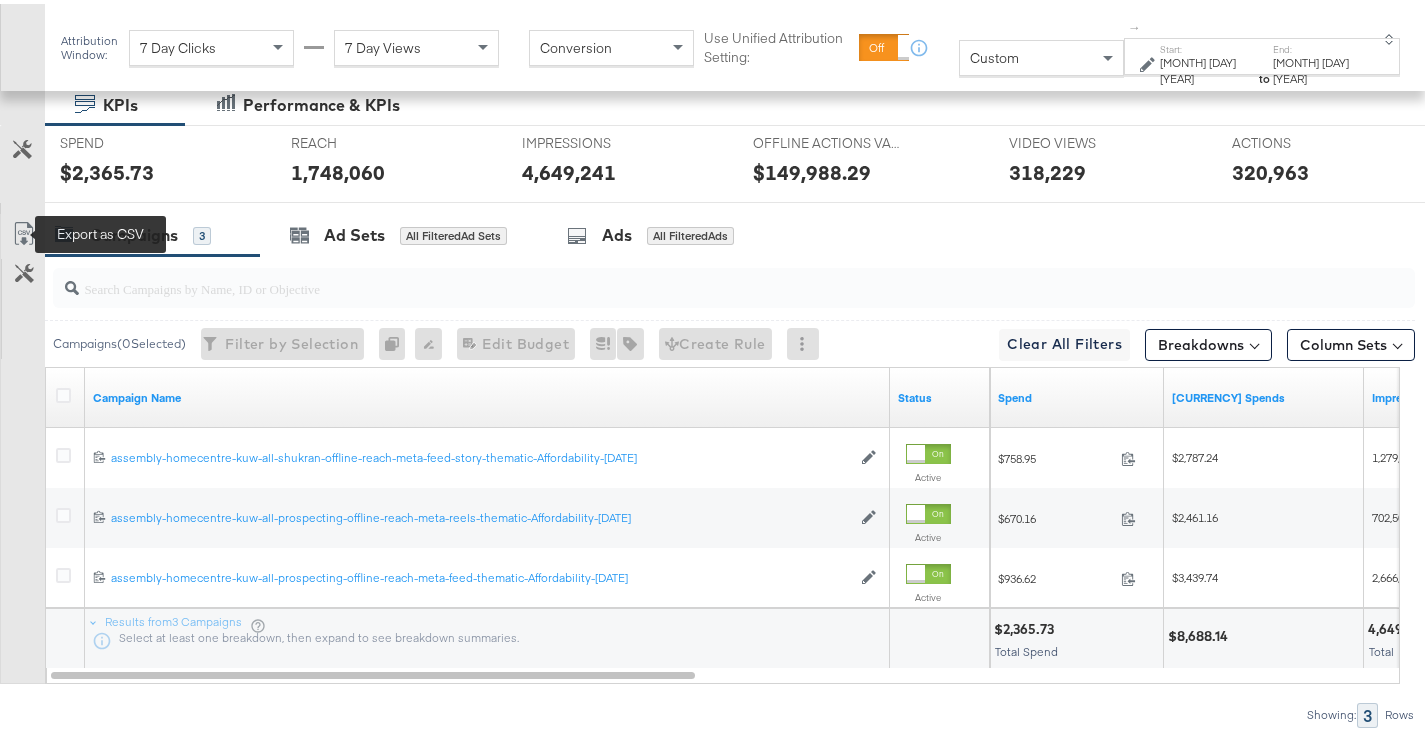 click 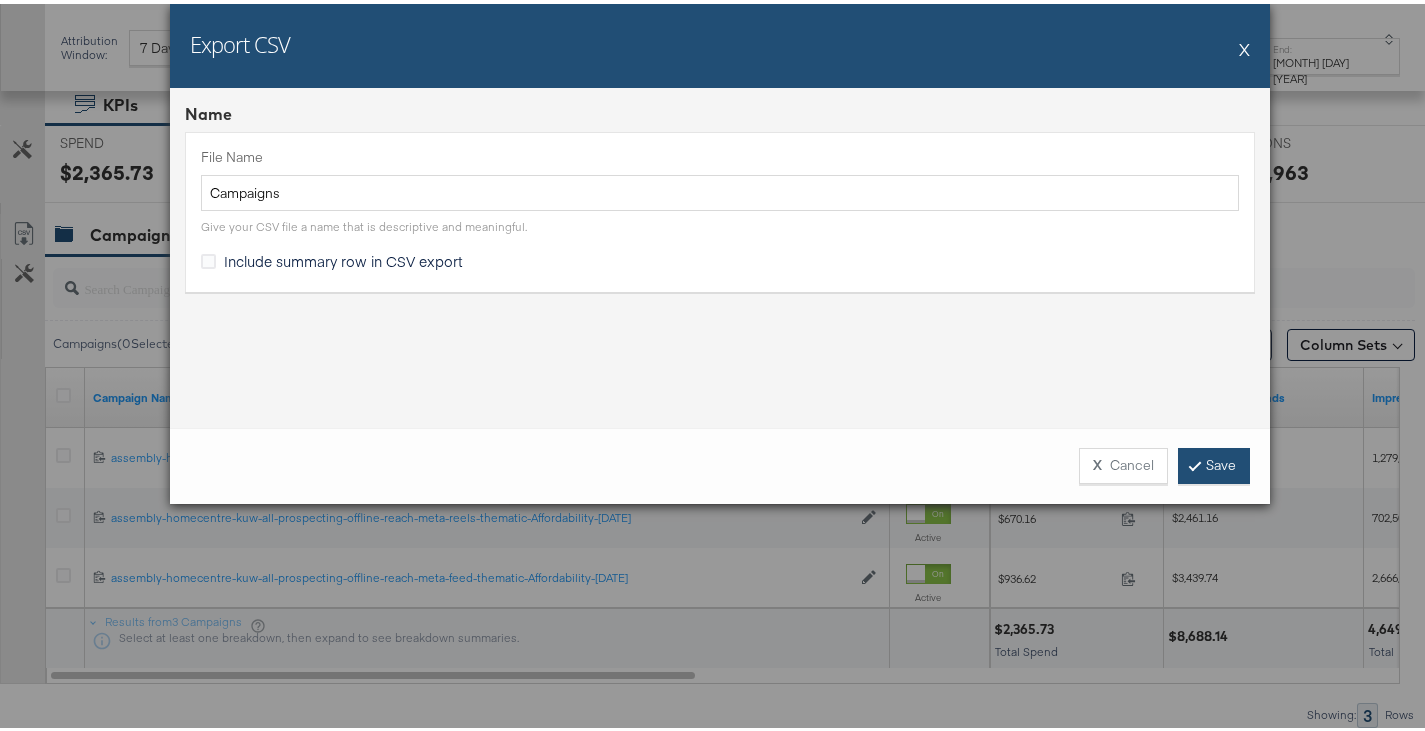 click on "Save" at bounding box center (1214, 462) 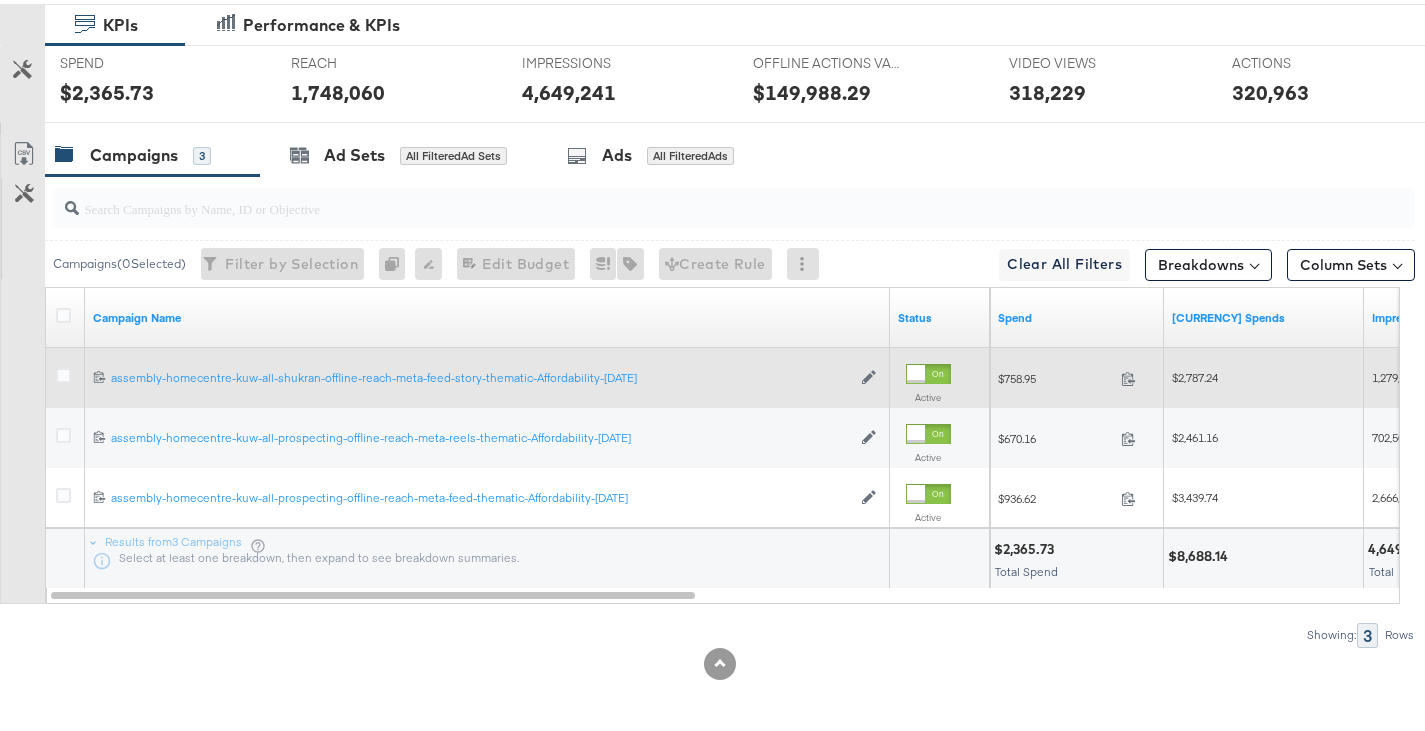 scroll, scrollTop: 0, scrollLeft: 0, axis: both 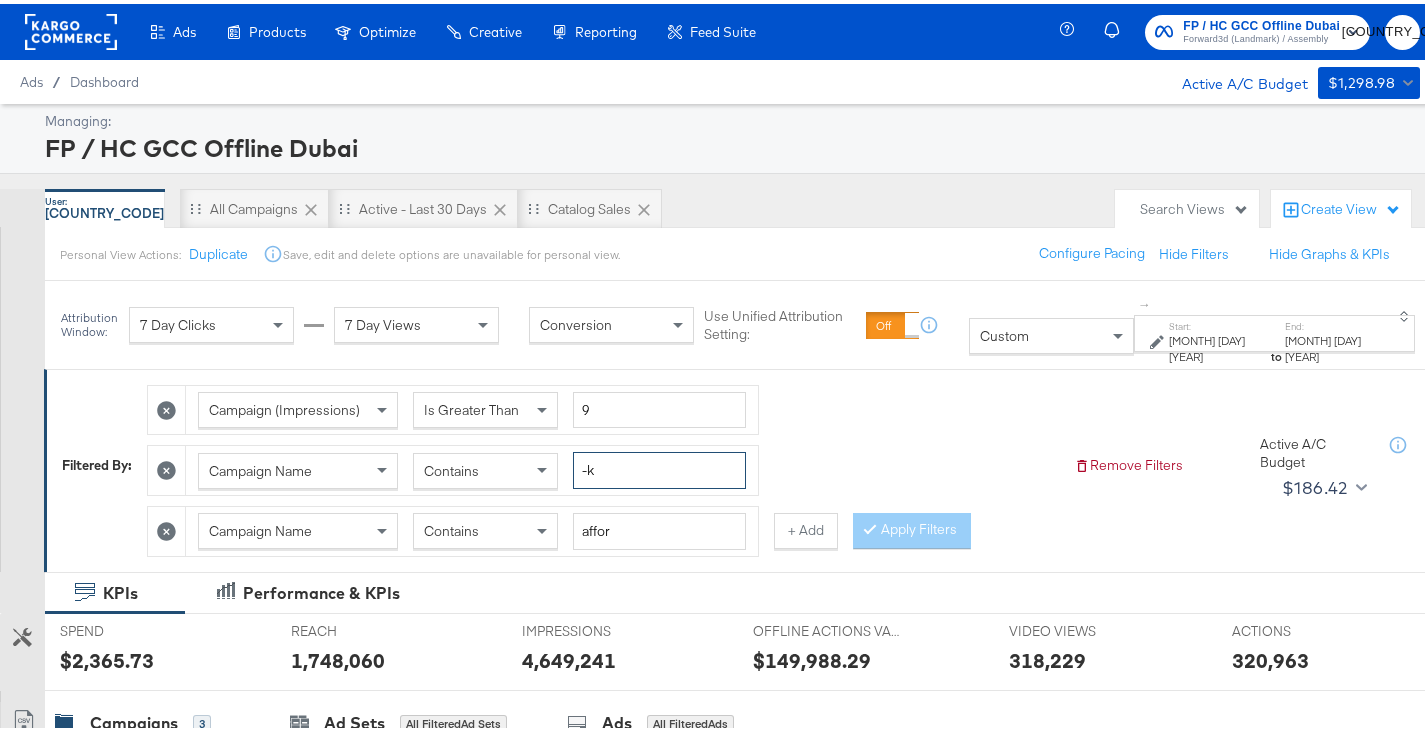 click on "-k" at bounding box center [659, 466] 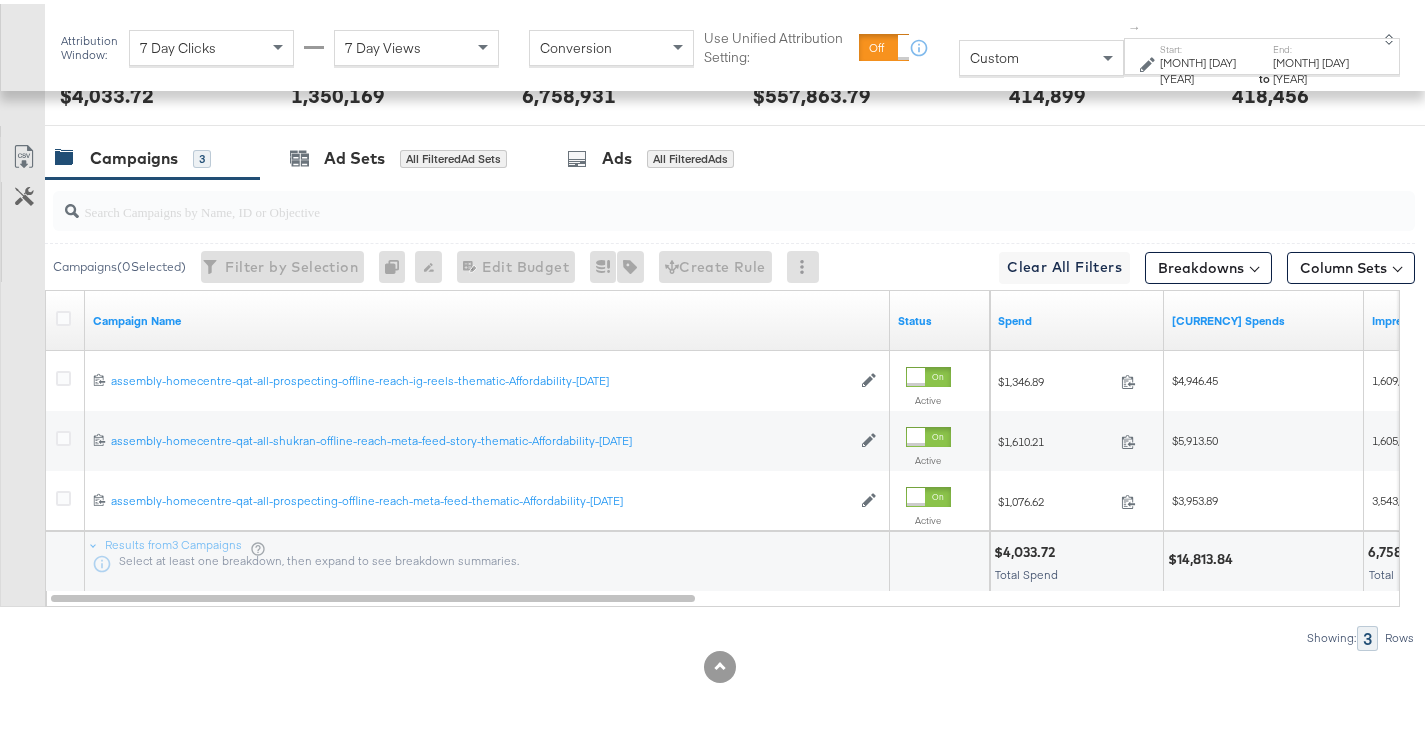 scroll, scrollTop: 568, scrollLeft: 0, axis: vertical 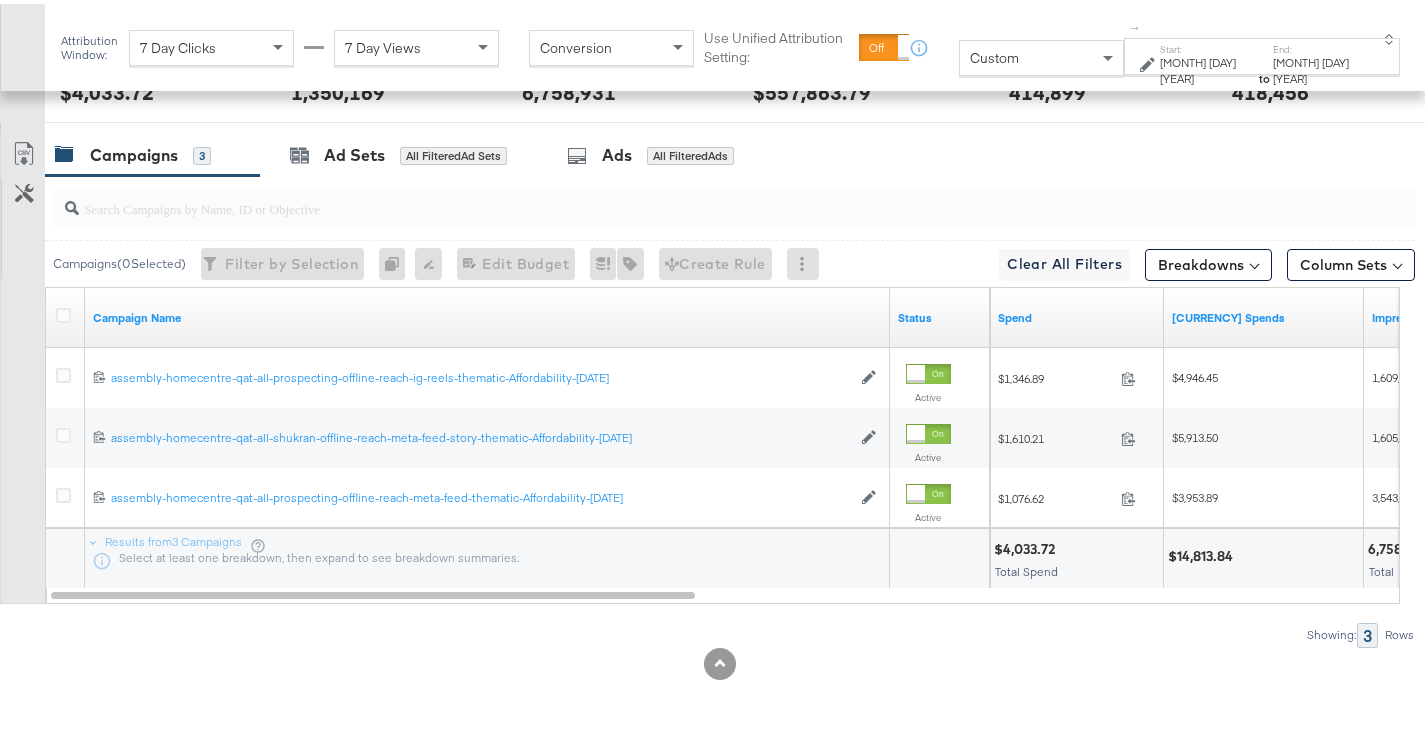 click on "Export as CSV" at bounding box center [23, 152] 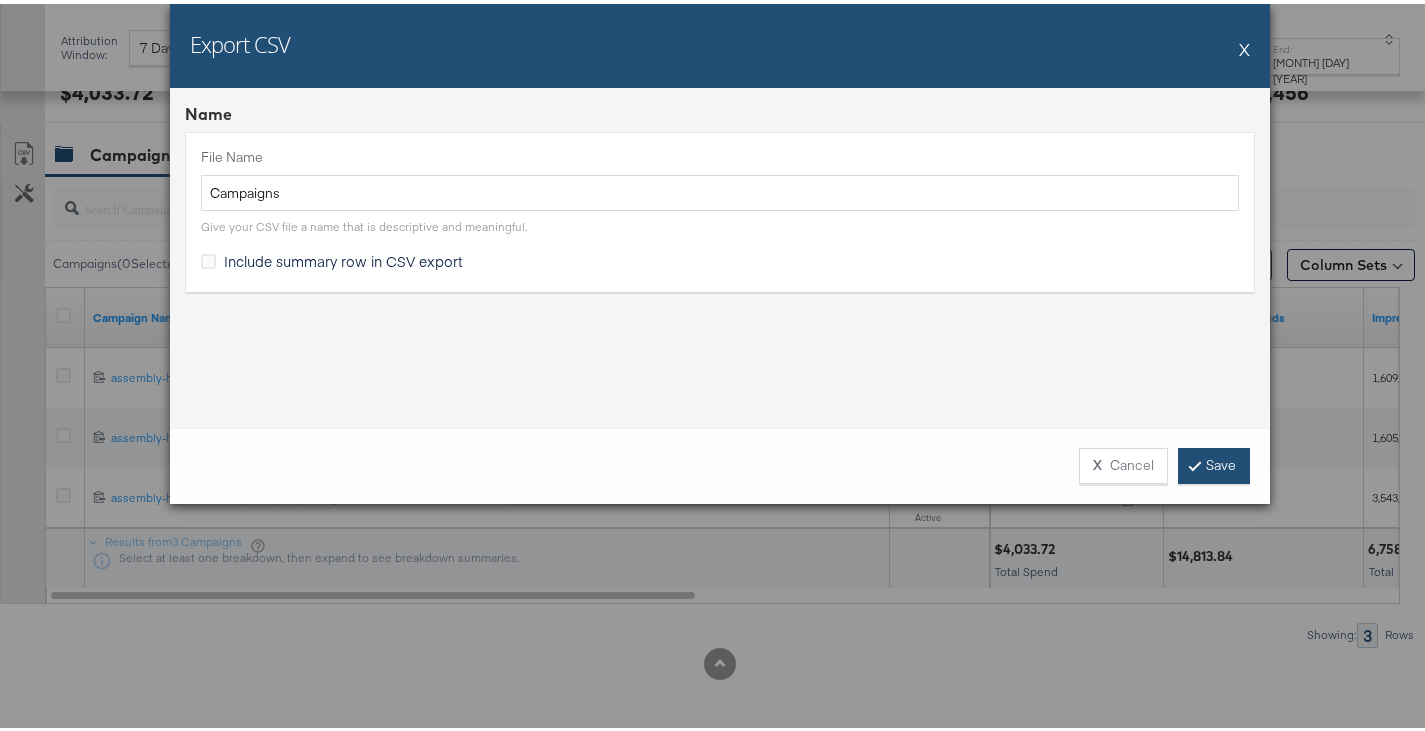 click on "Save" at bounding box center [1214, 462] 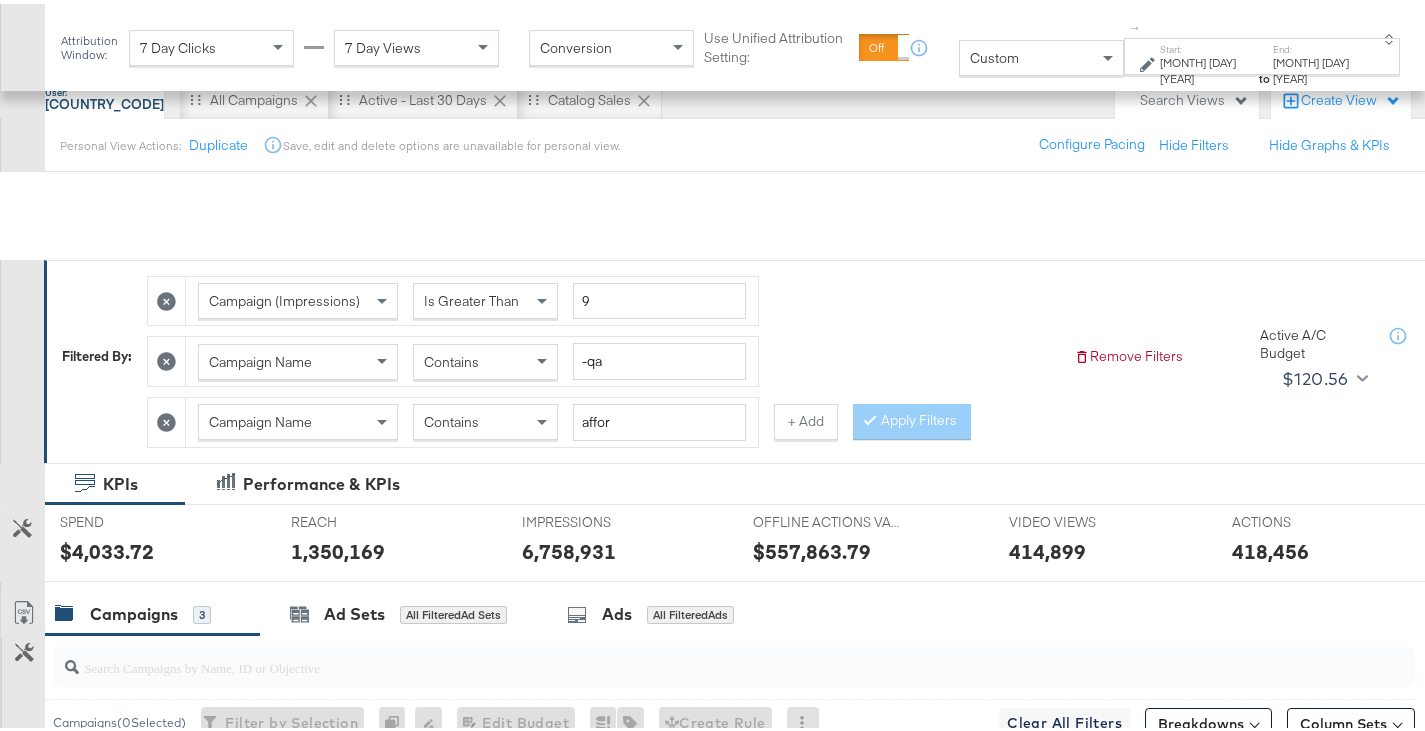 scroll, scrollTop: 0, scrollLeft: 0, axis: both 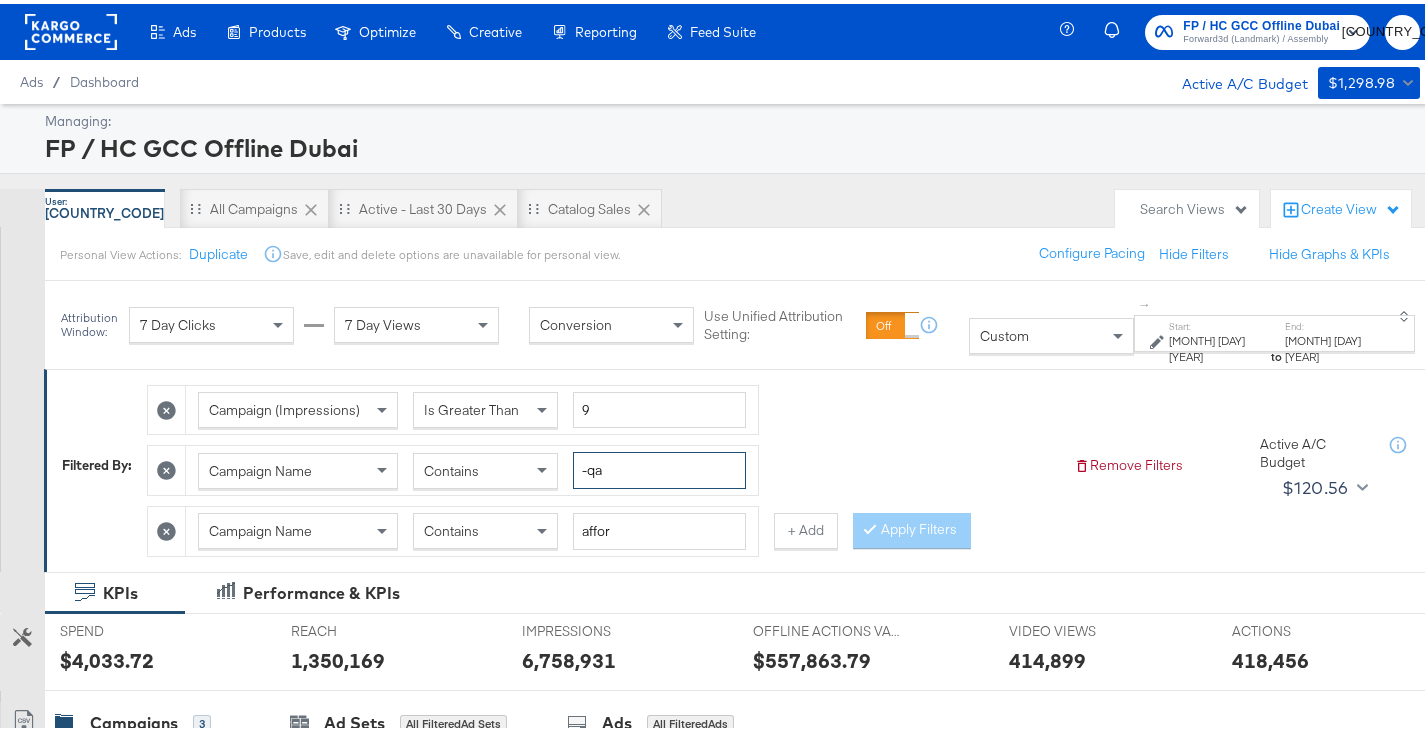 click on "-qa" at bounding box center (659, 466) 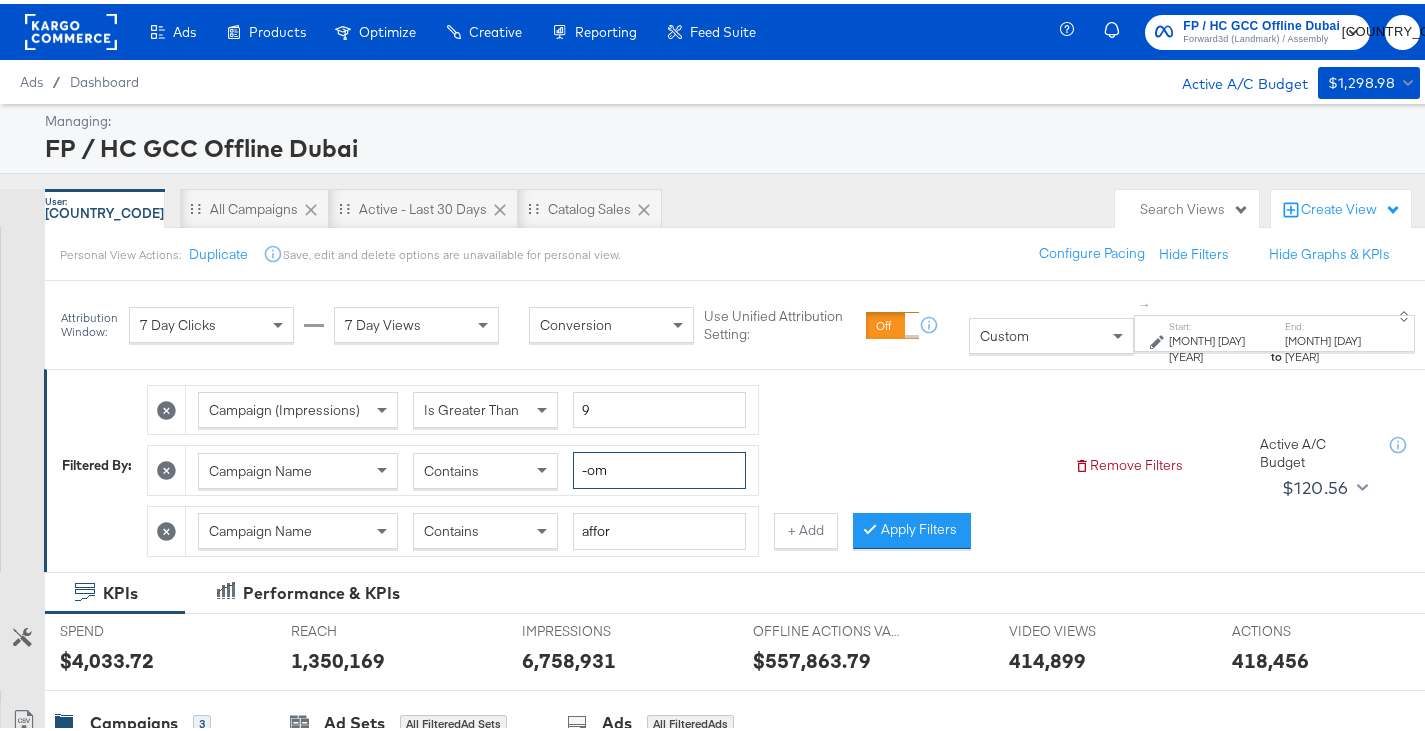 type on "-om" 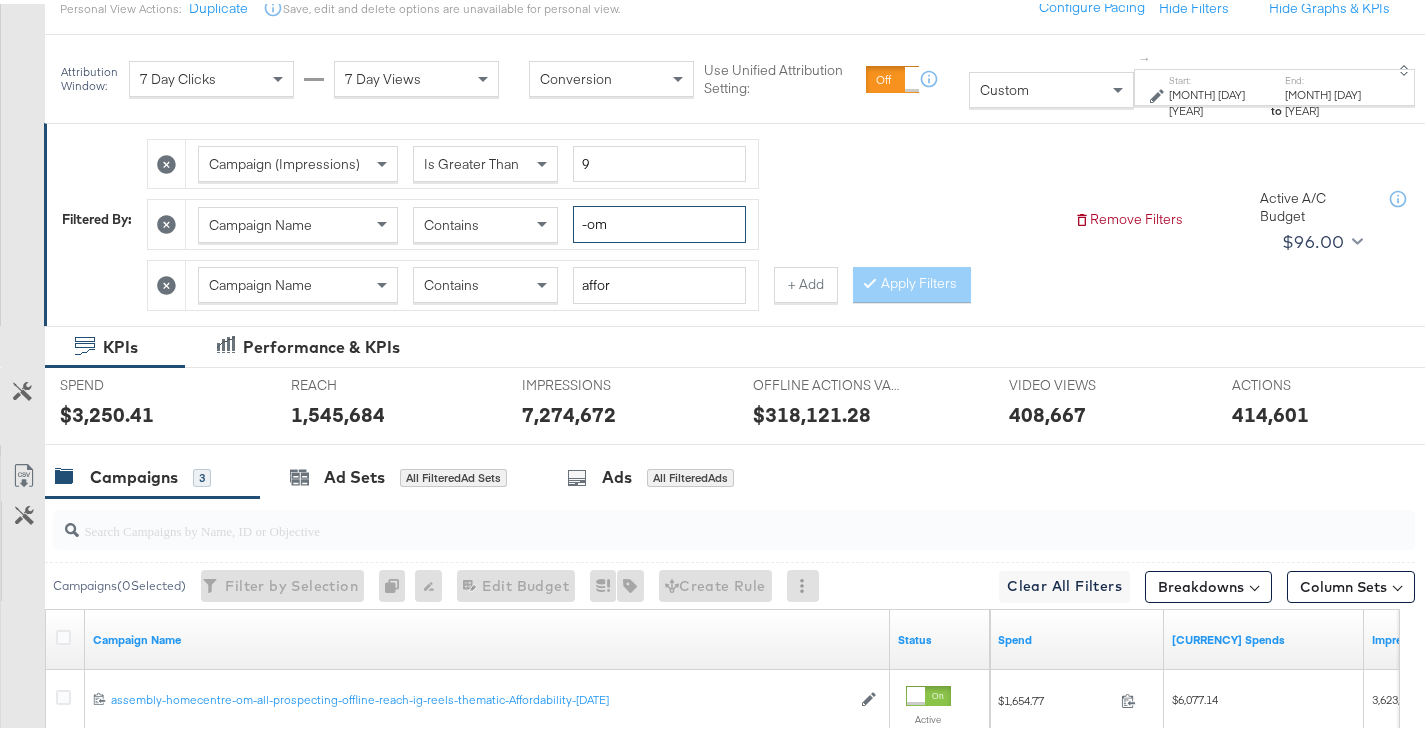 scroll, scrollTop: 248, scrollLeft: 0, axis: vertical 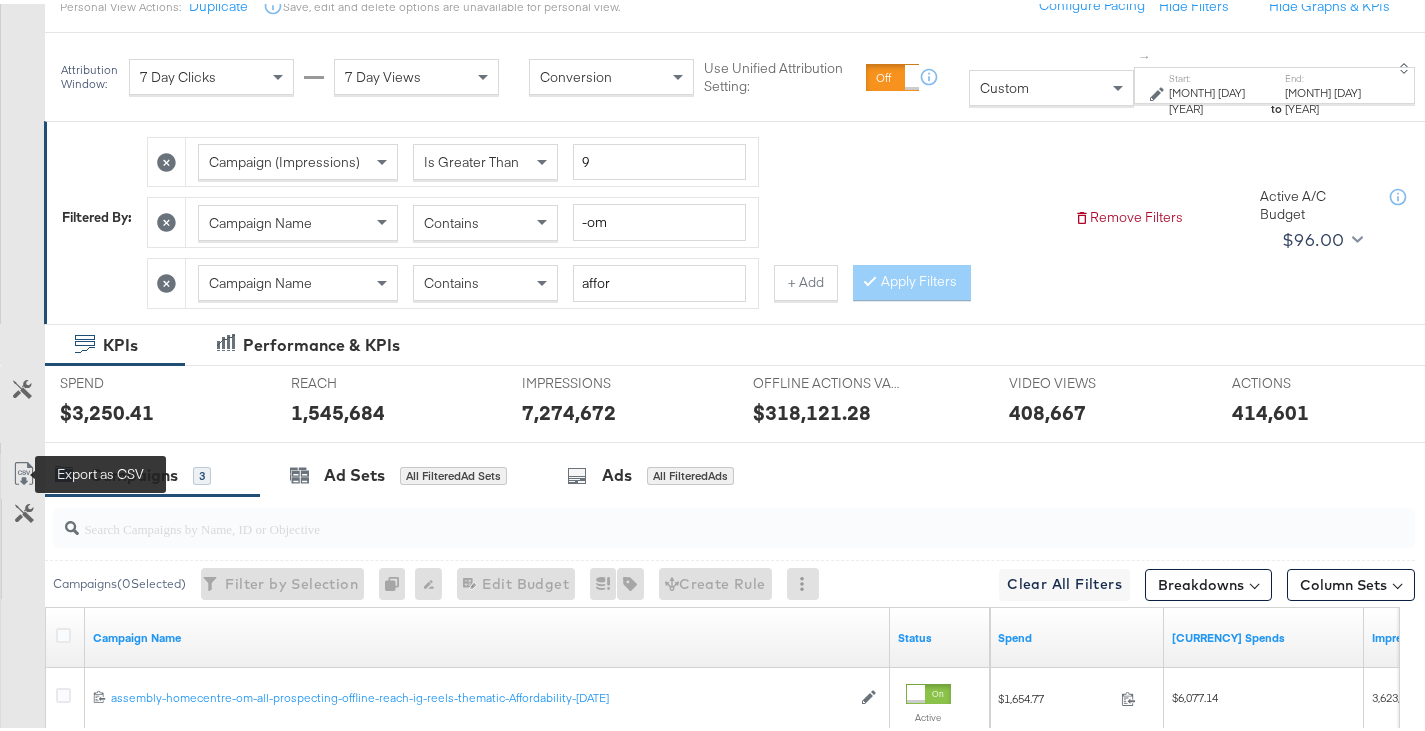 click 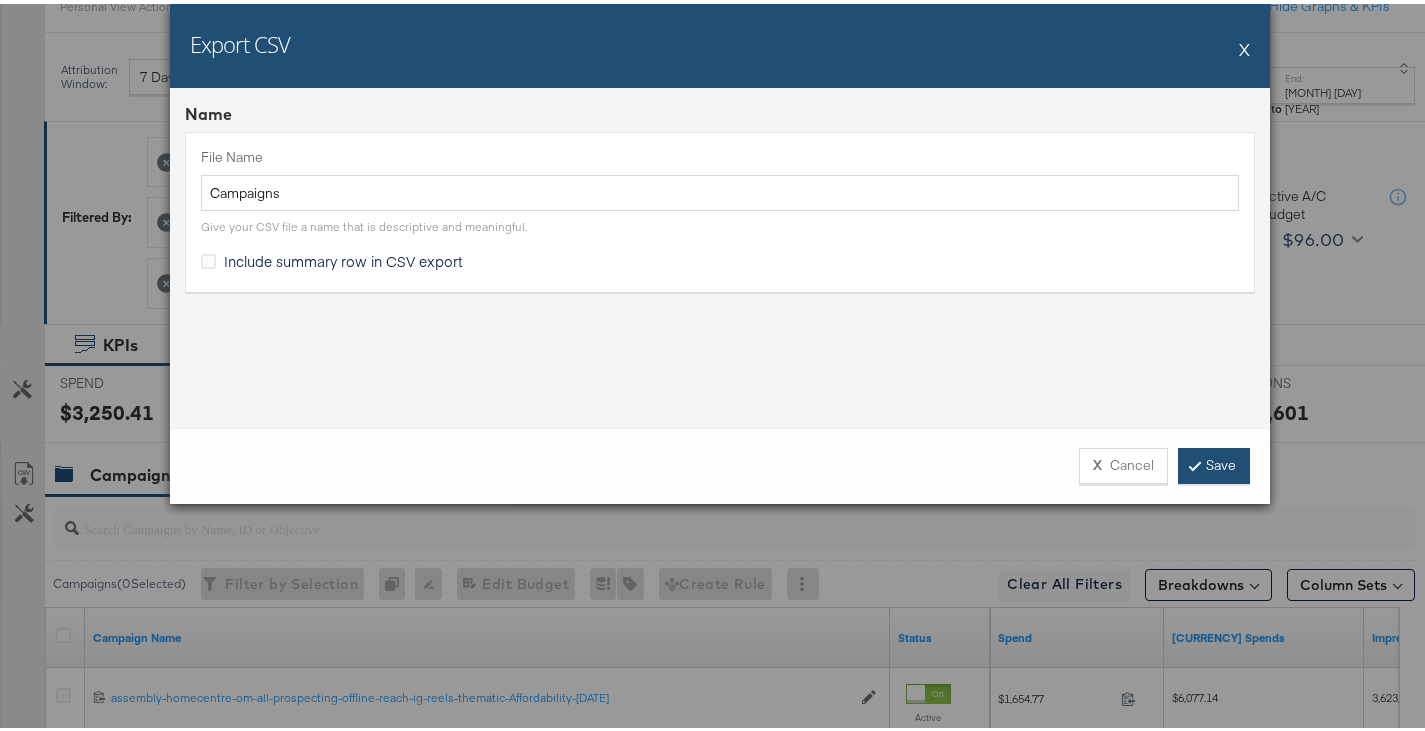 click on "Save" at bounding box center [1214, 462] 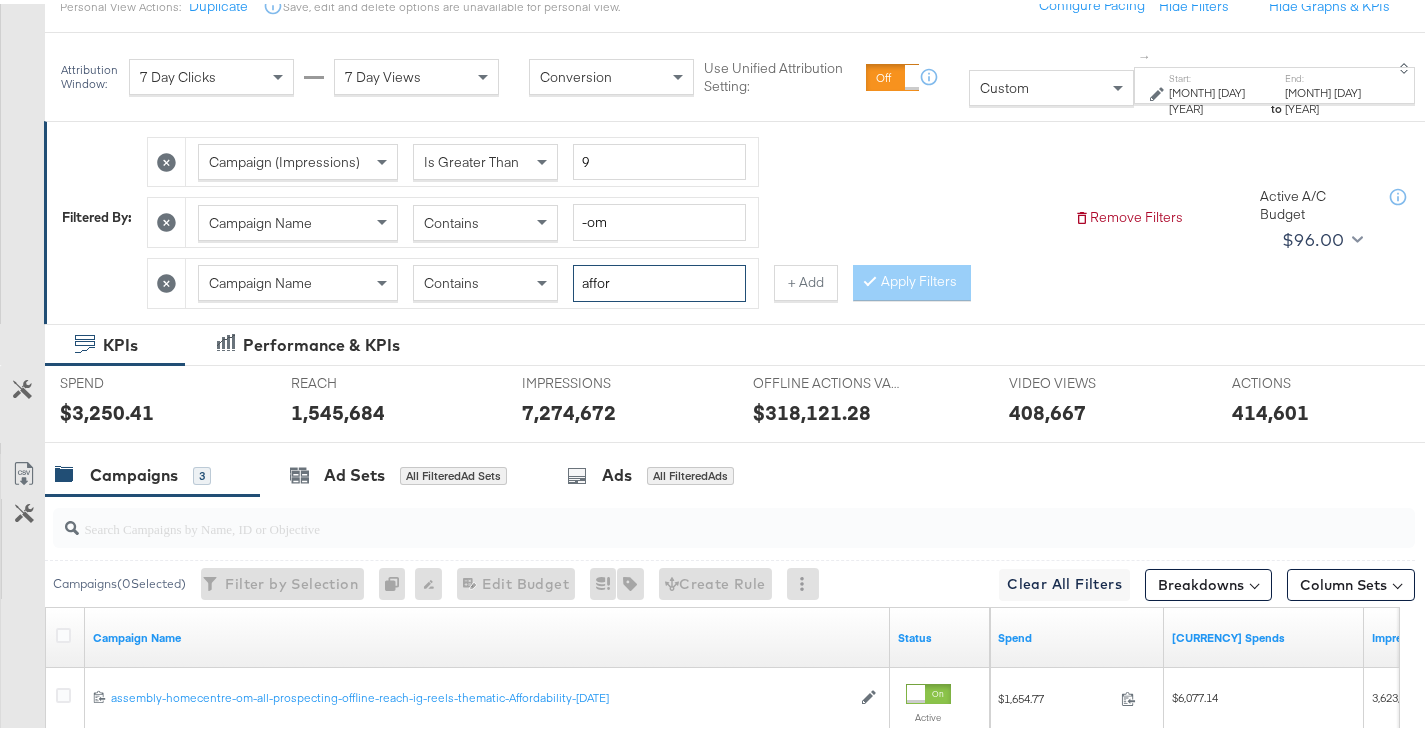 click on "affor" at bounding box center (659, 279) 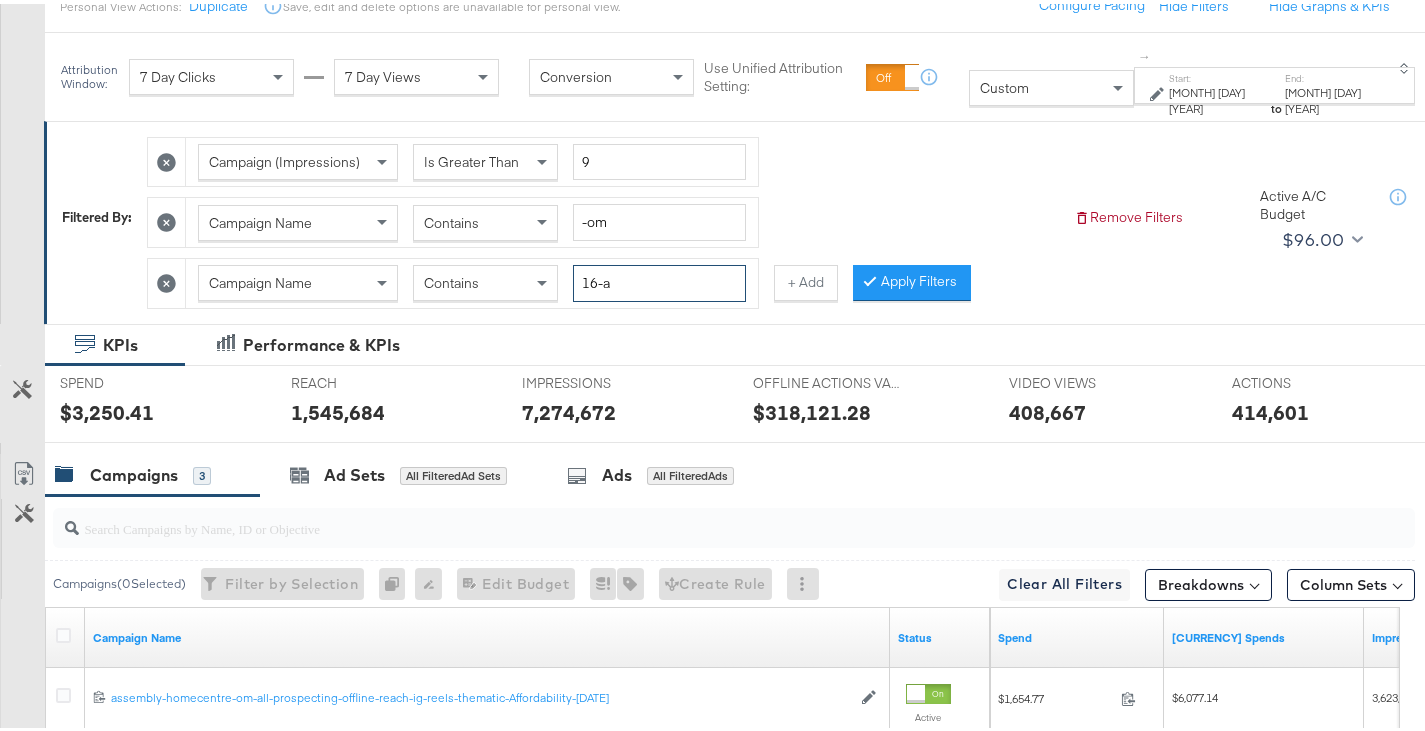 type on "16-a" 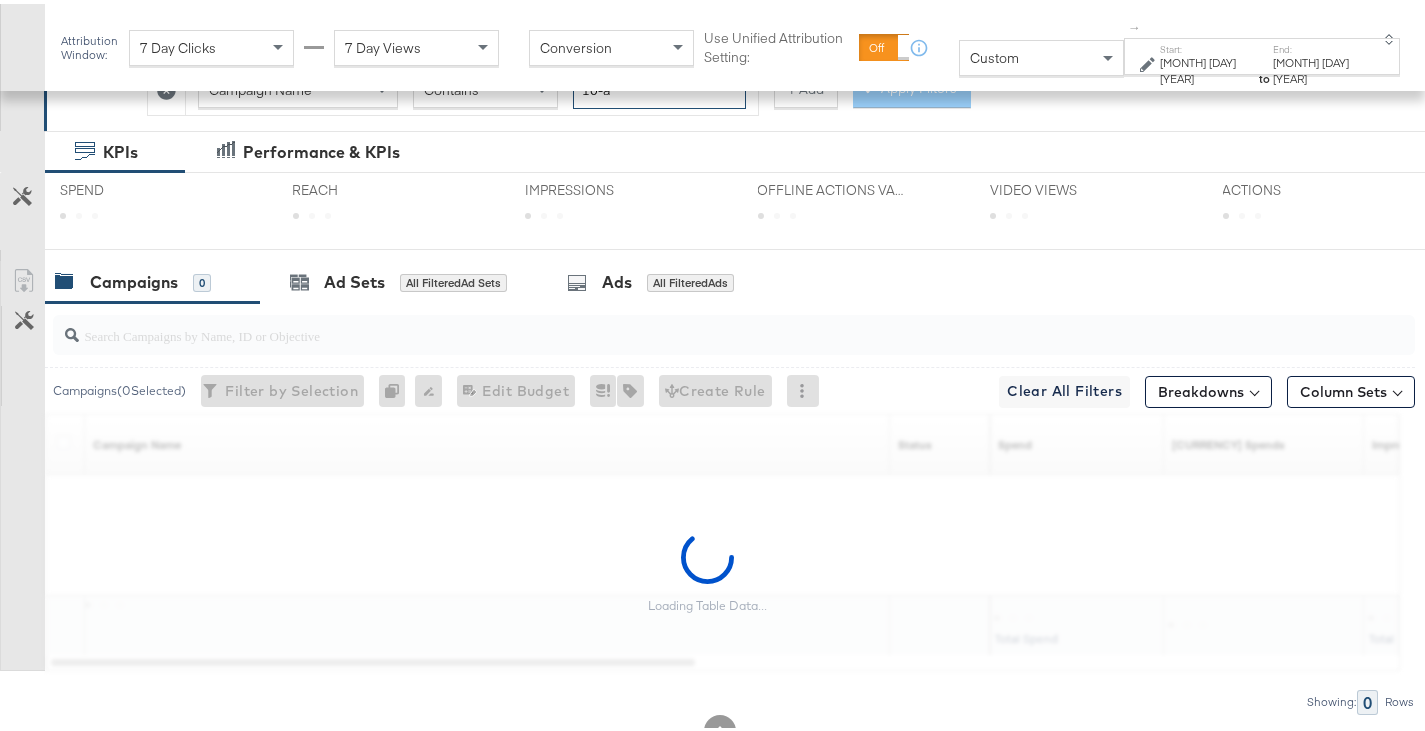 scroll, scrollTop: 508, scrollLeft: 0, axis: vertical 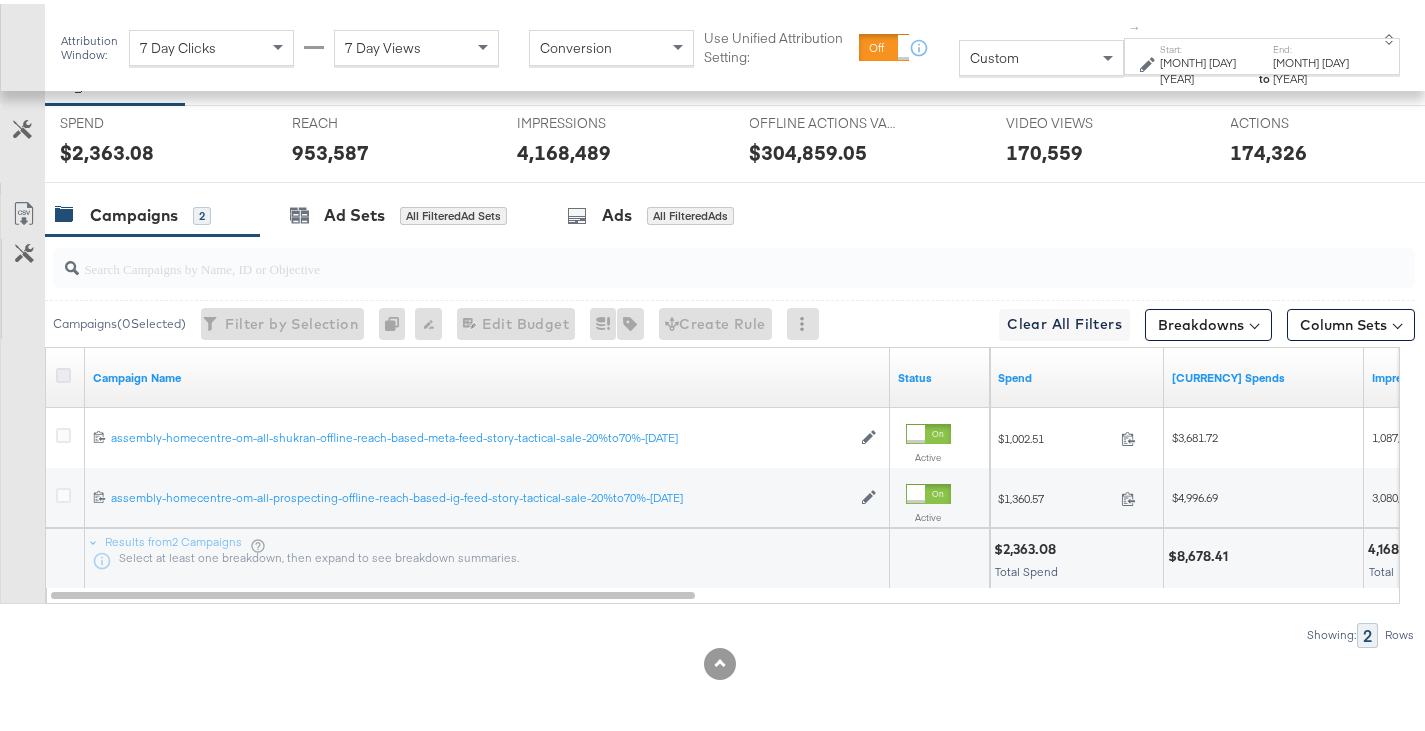 click at bounding box center (63, 371) 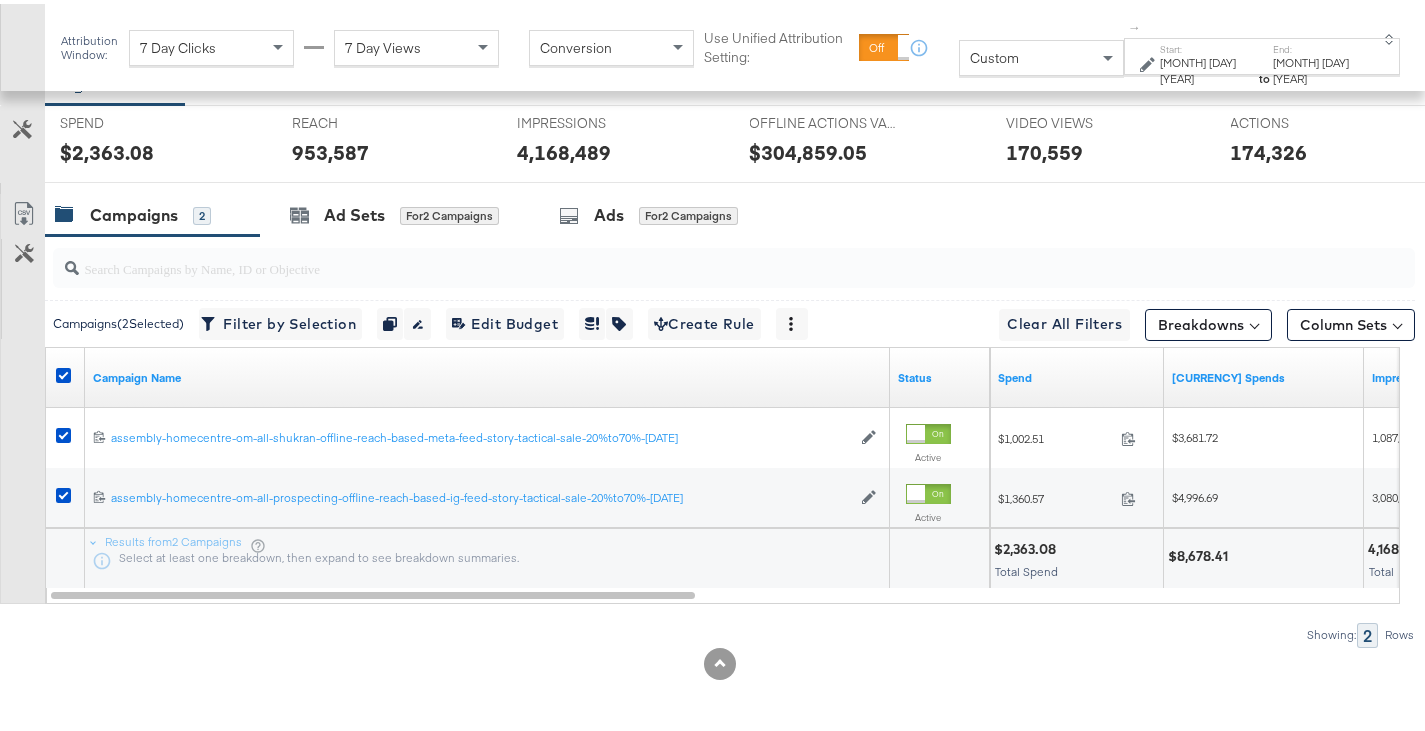 click on "Export as CSV" at bounding box center [23, 212] 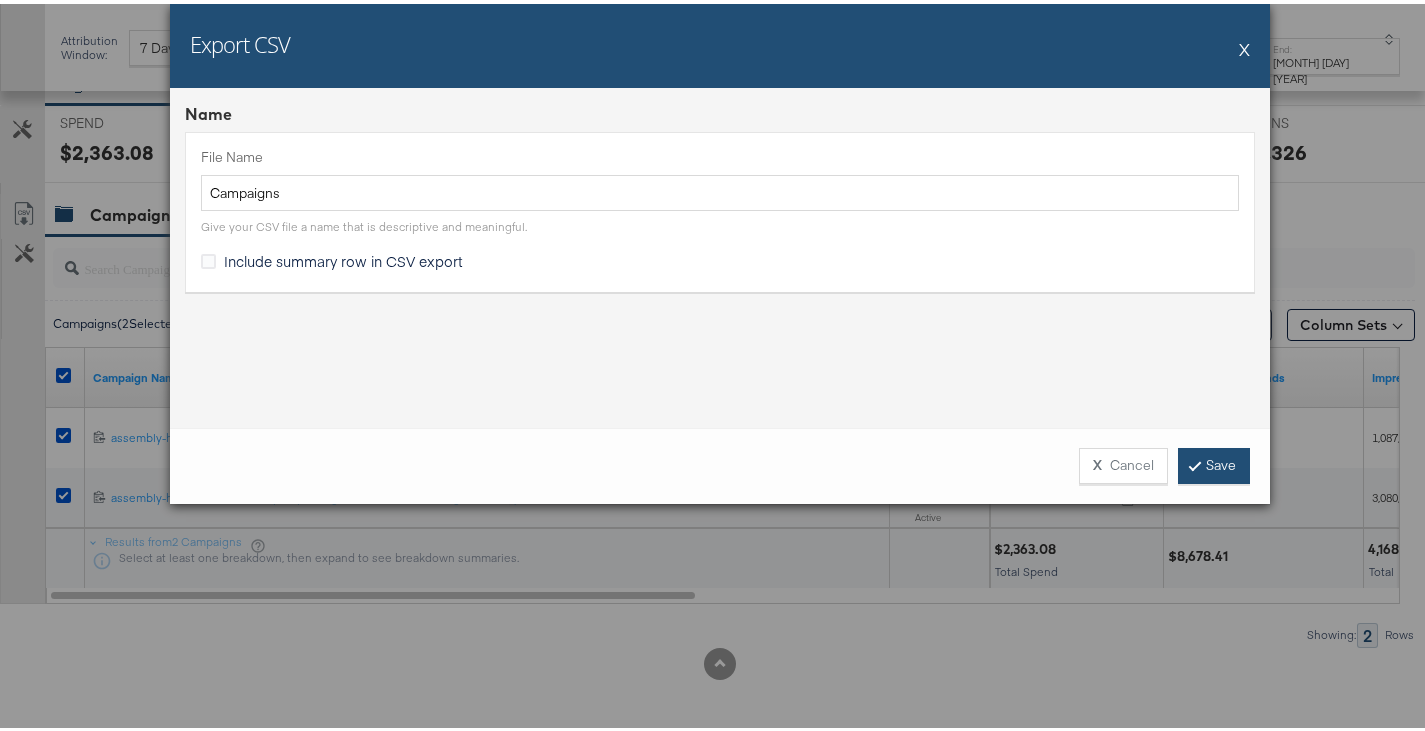 click on "Save" at bounding box center (1214, 462) 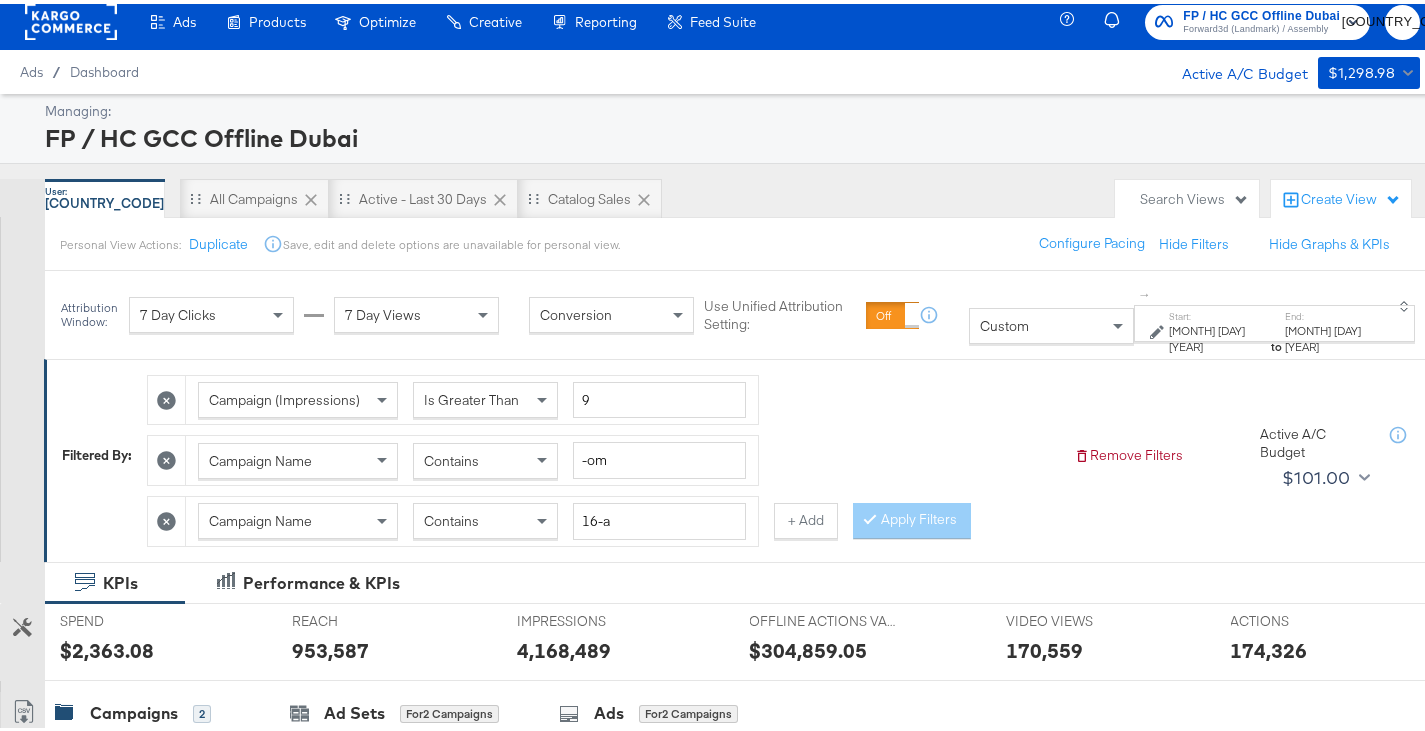 scroll, scrollTop: 0, scrollLeft: 0, axis: both 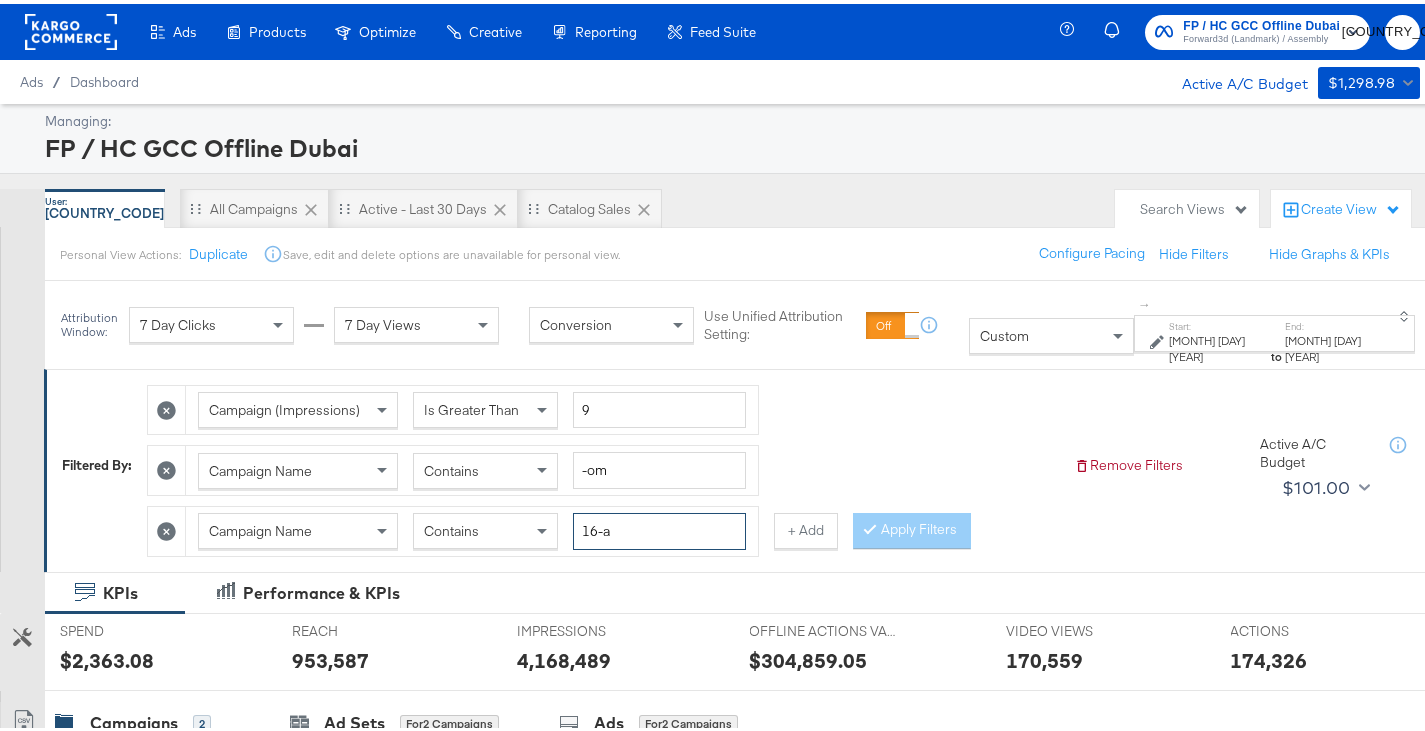 click on "16-a" at bounding box center [659, 527] 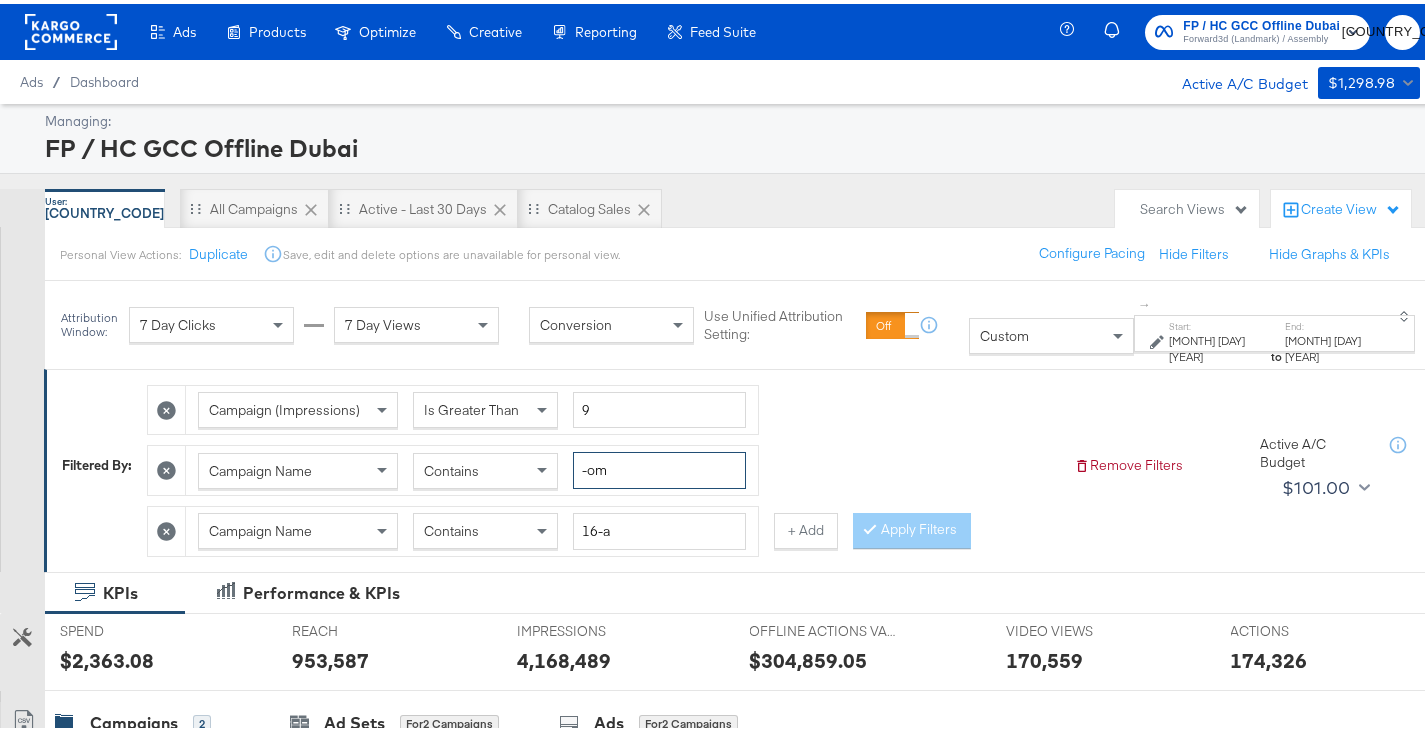 click on "-om" at bounding box center [659, 466] 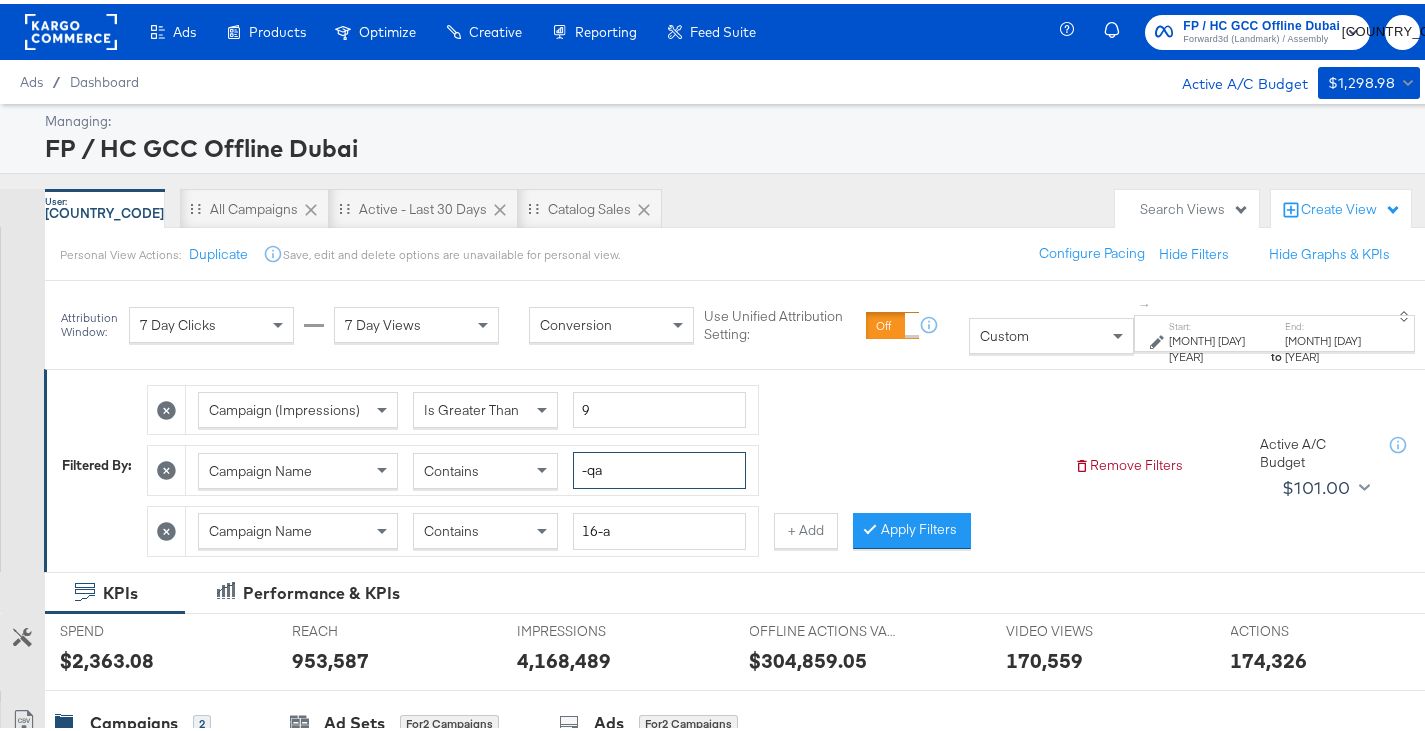 type on "-qa" 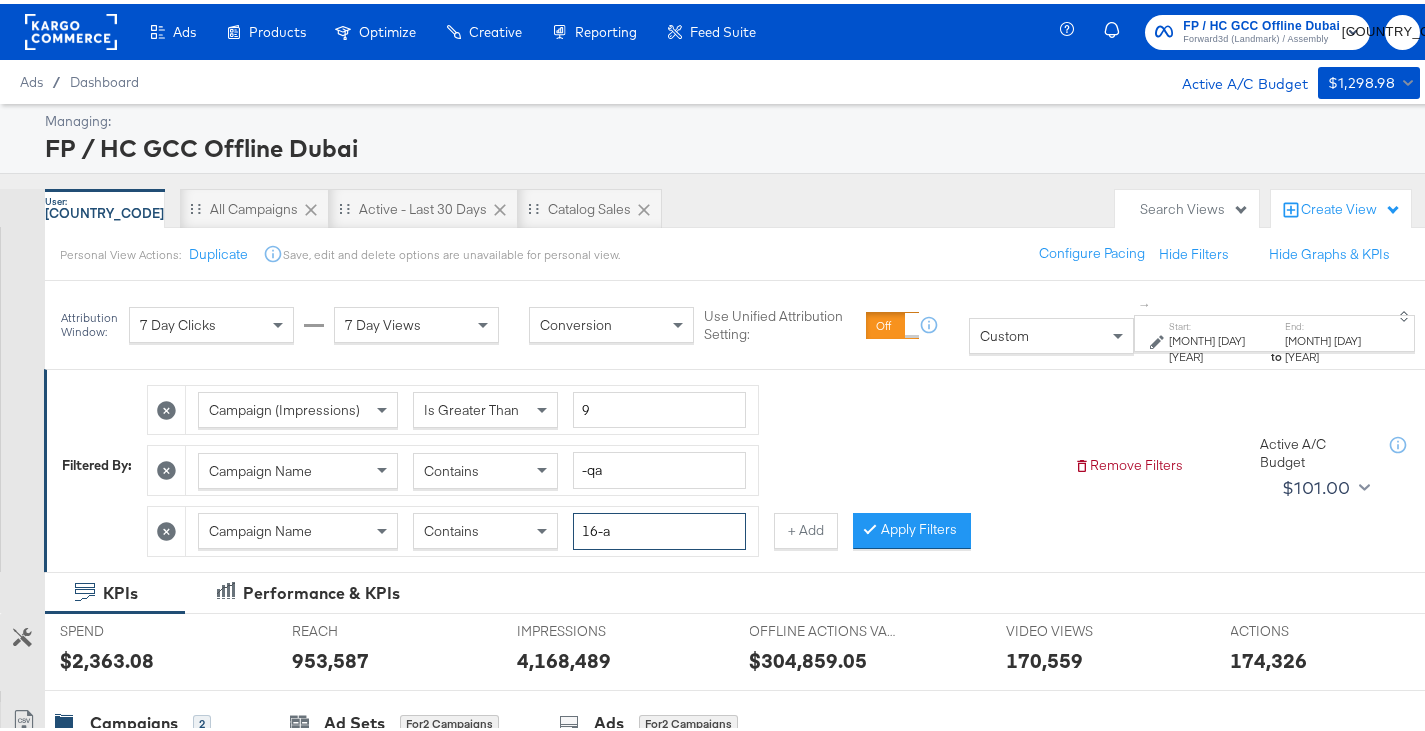 click on "16-a" at bounding box center (659, 527) 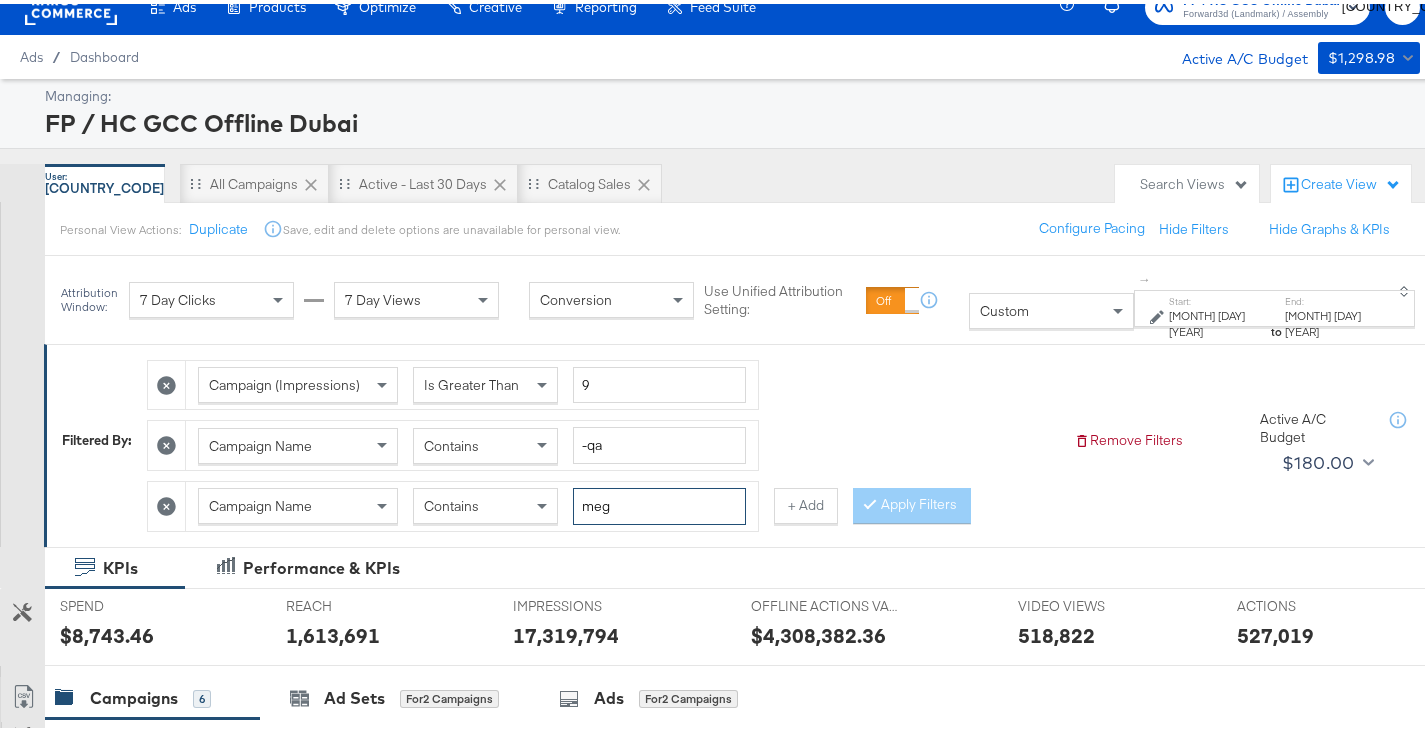 scroll, scrollTop: 0, scrollLeft: 0, axis: both 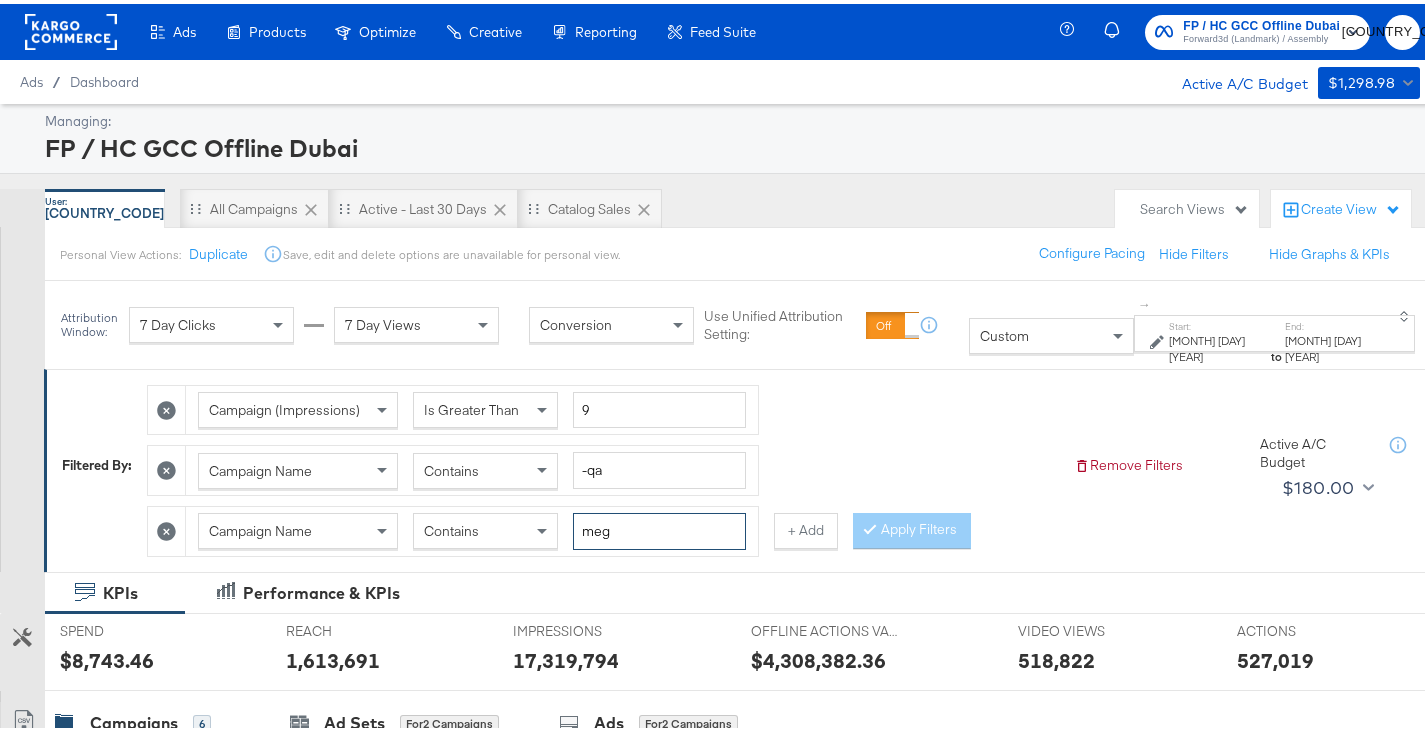 click on "meg" at bounding box center (659, 527) 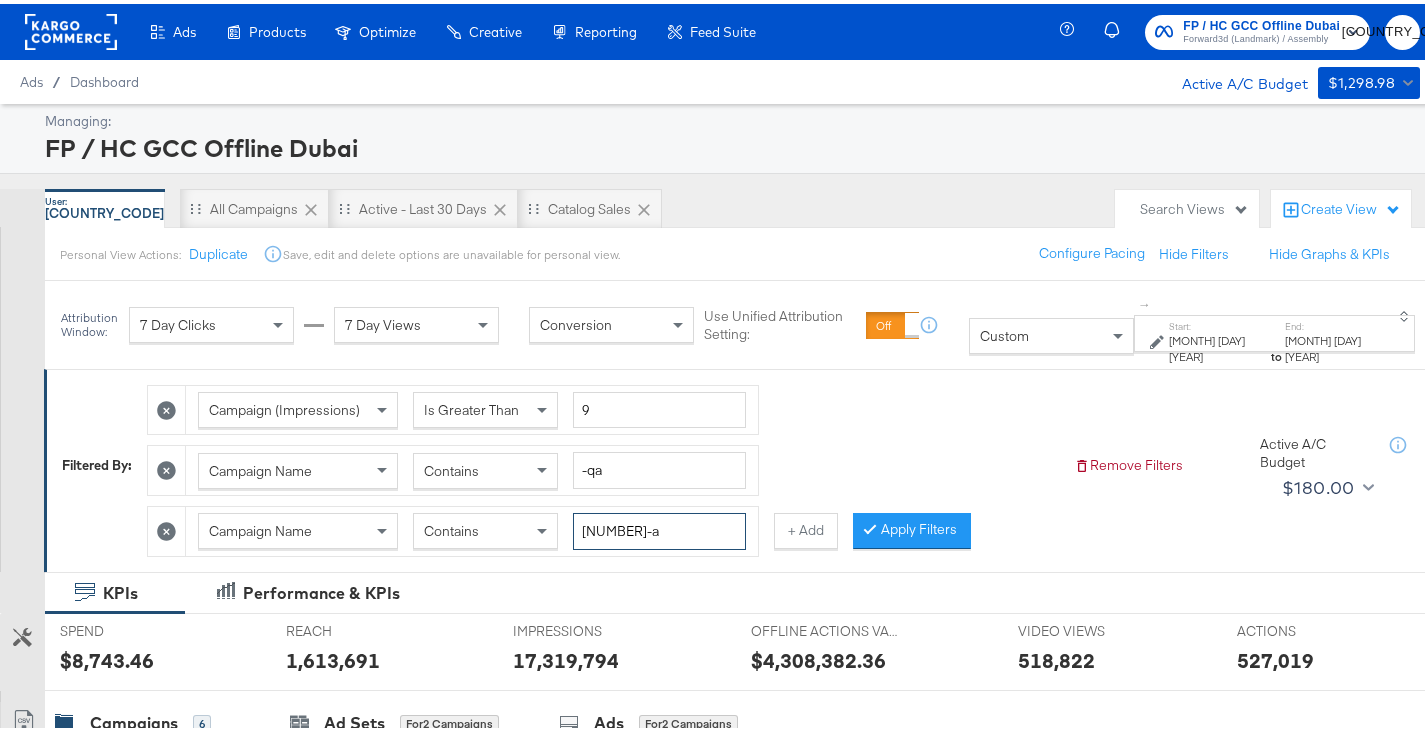 type on "[NUMBER]-a" 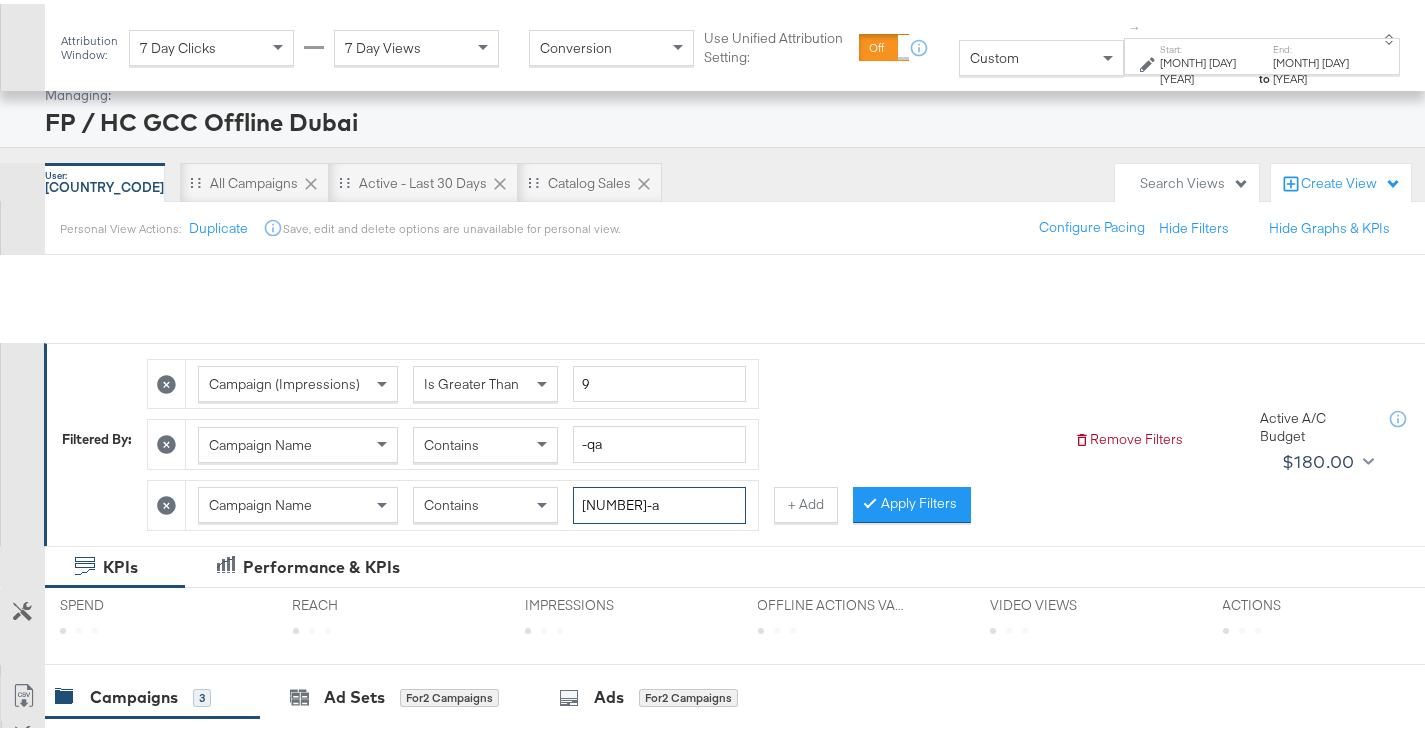 scroll, scrollTop: 422, scrollLeft: 0, axis: vertical 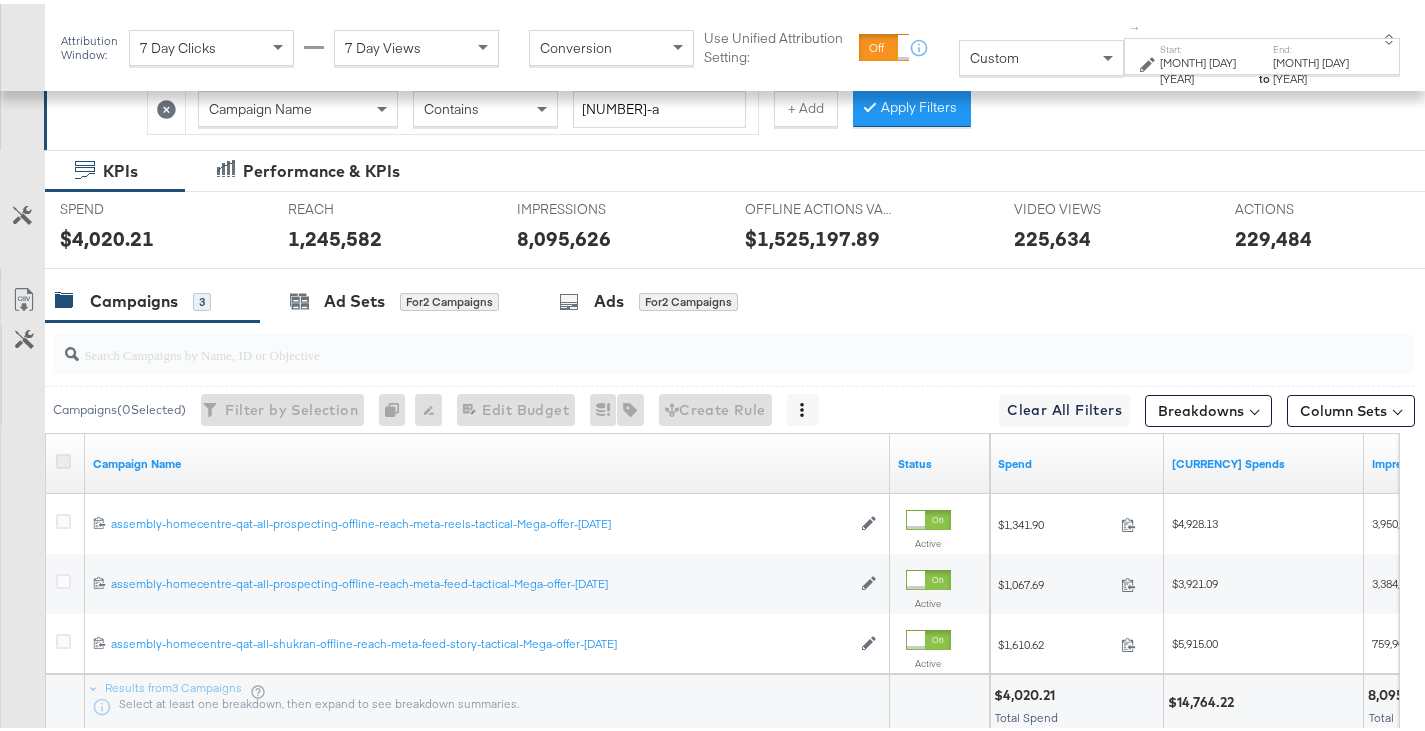 click at bounding box center (63, 457) 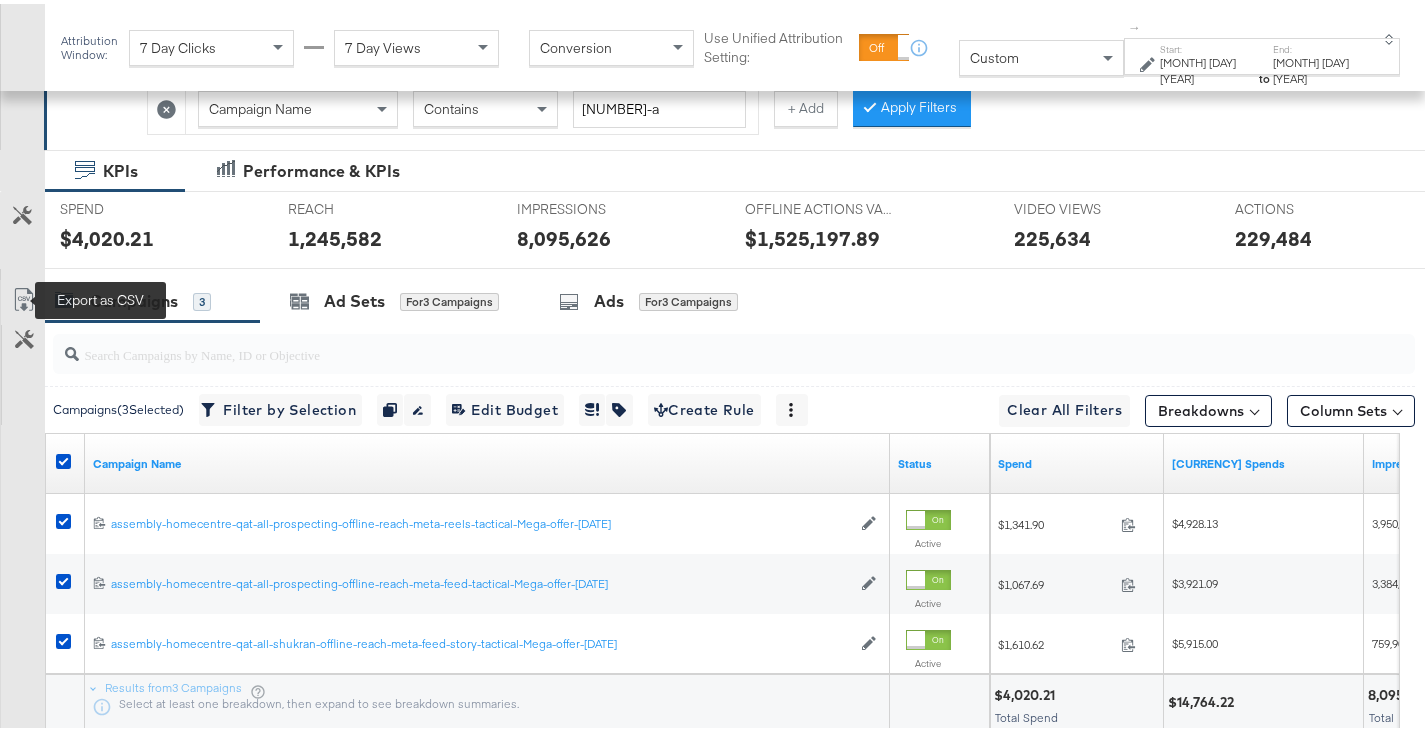 click 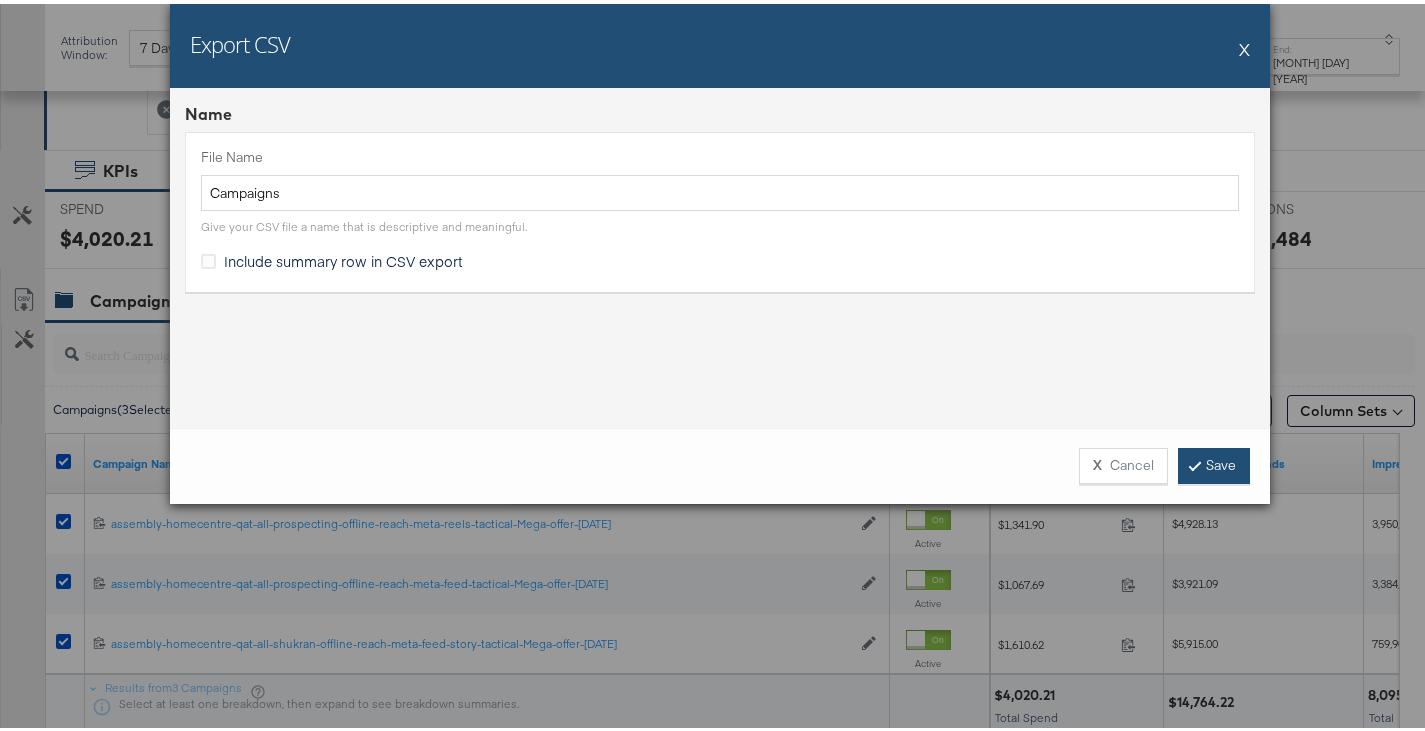 click on "Save" at bounding box center [1214, 462] 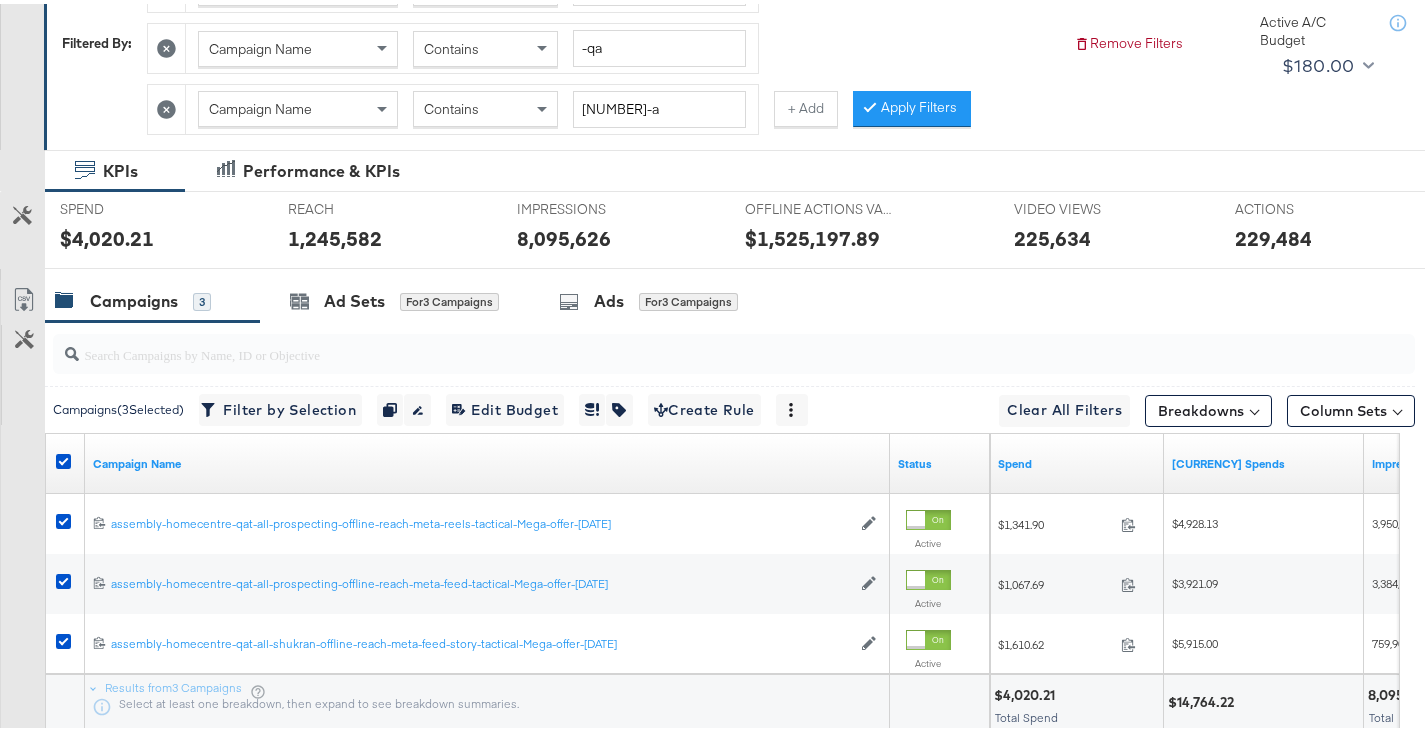 scroll, scrollTop: 0, scrollLeft: 0, axis: both 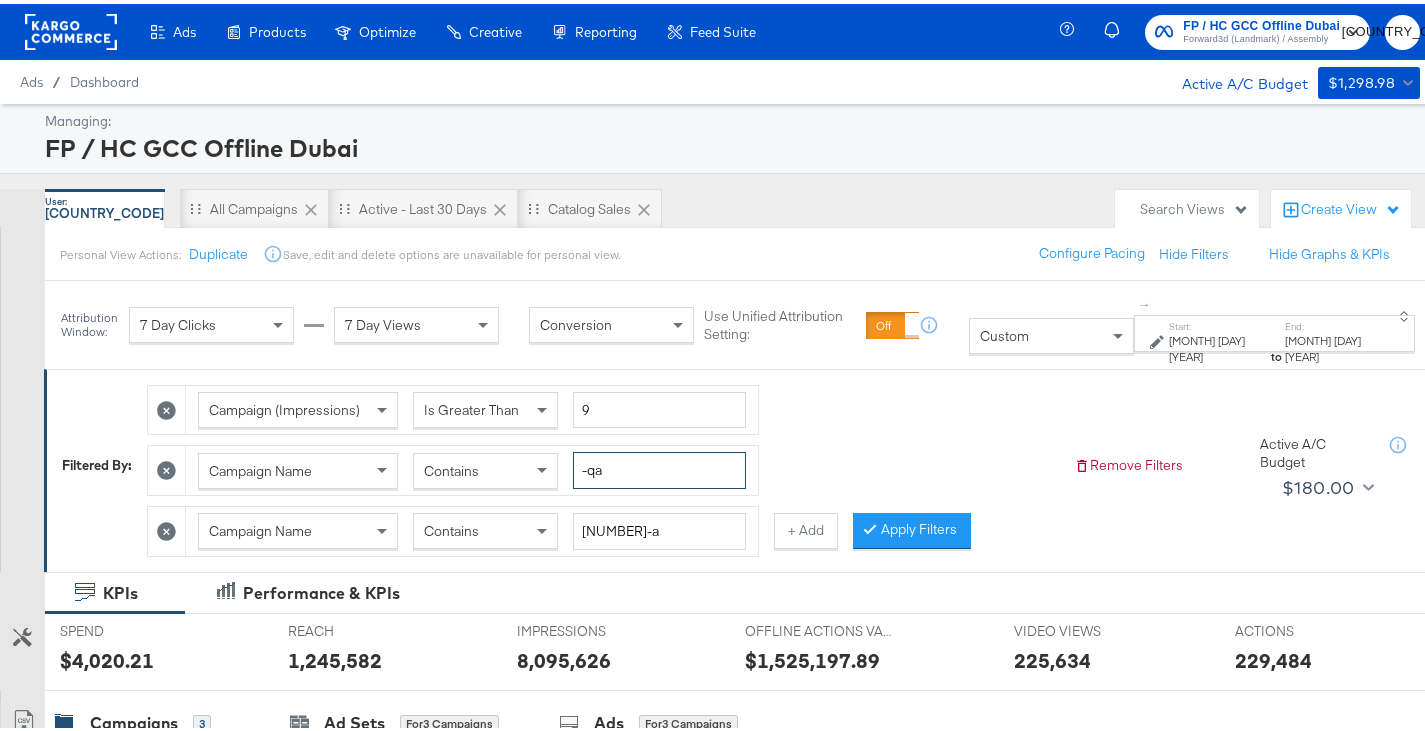 click on "-qa" at bounding box center [659, 466] 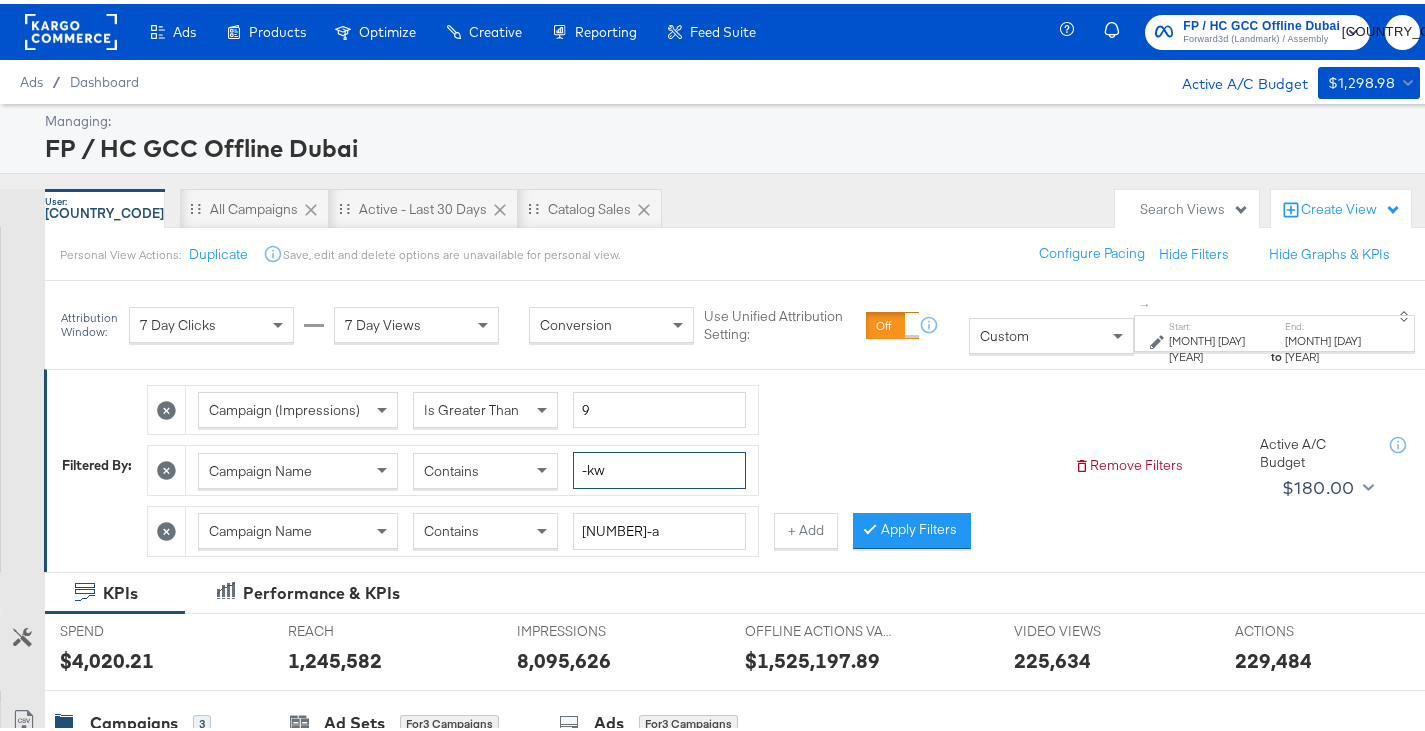 type on "-kw" 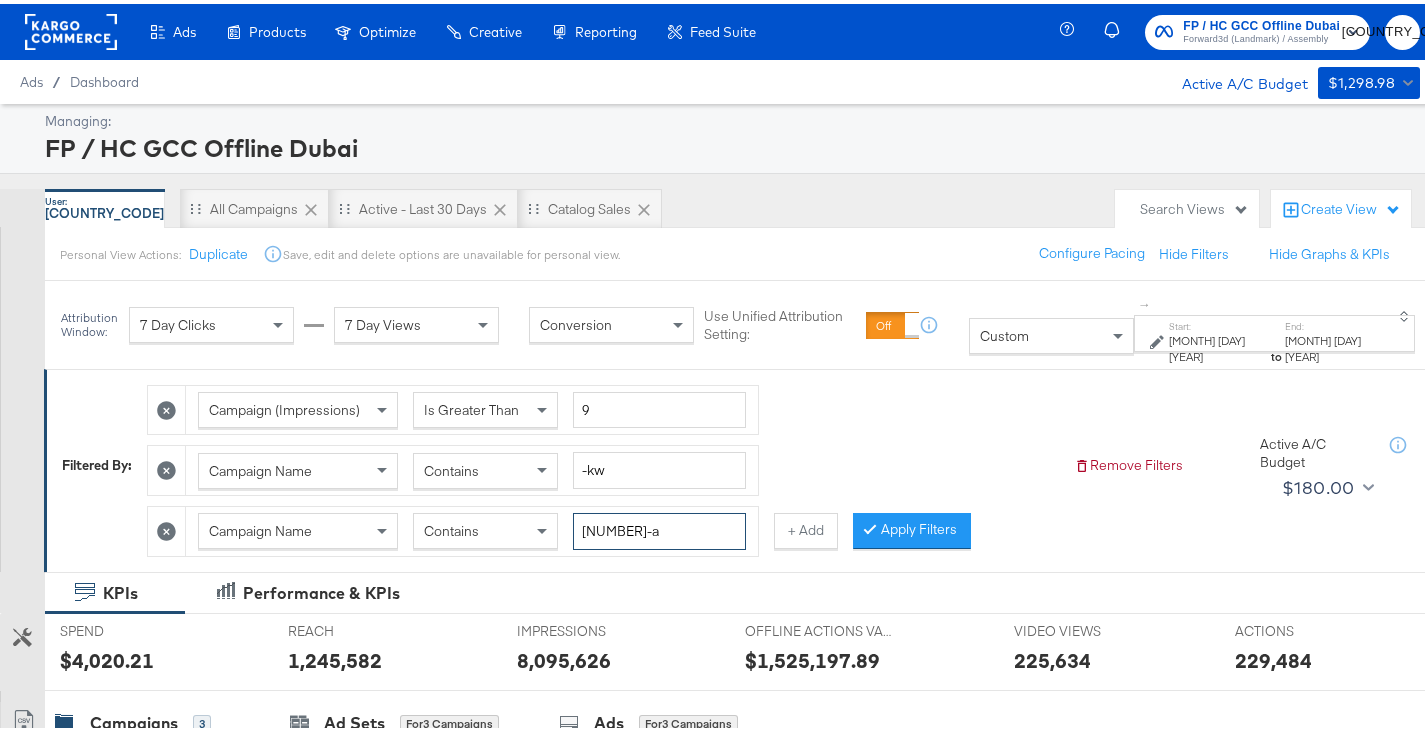 click on "[NUMBER]-a" at bounding box center (659, 527) 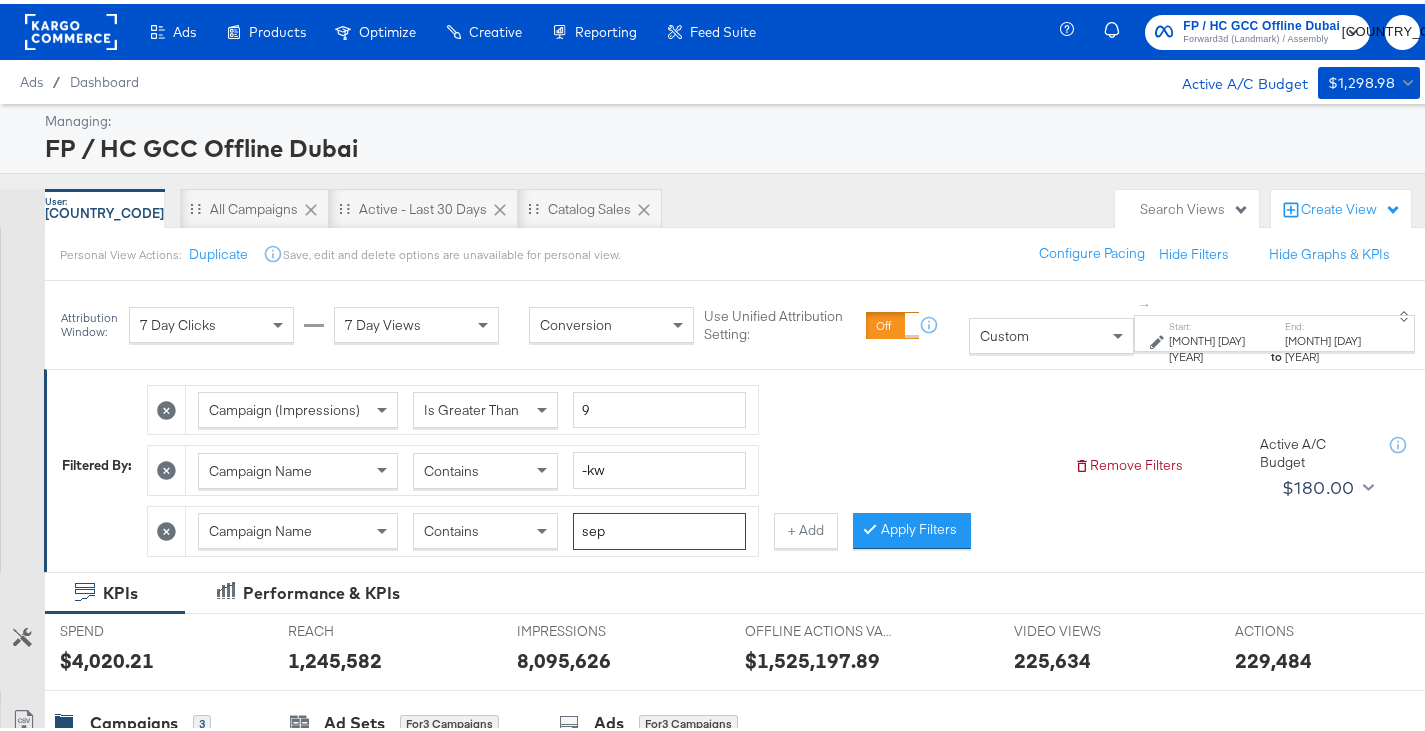 type on "sep" 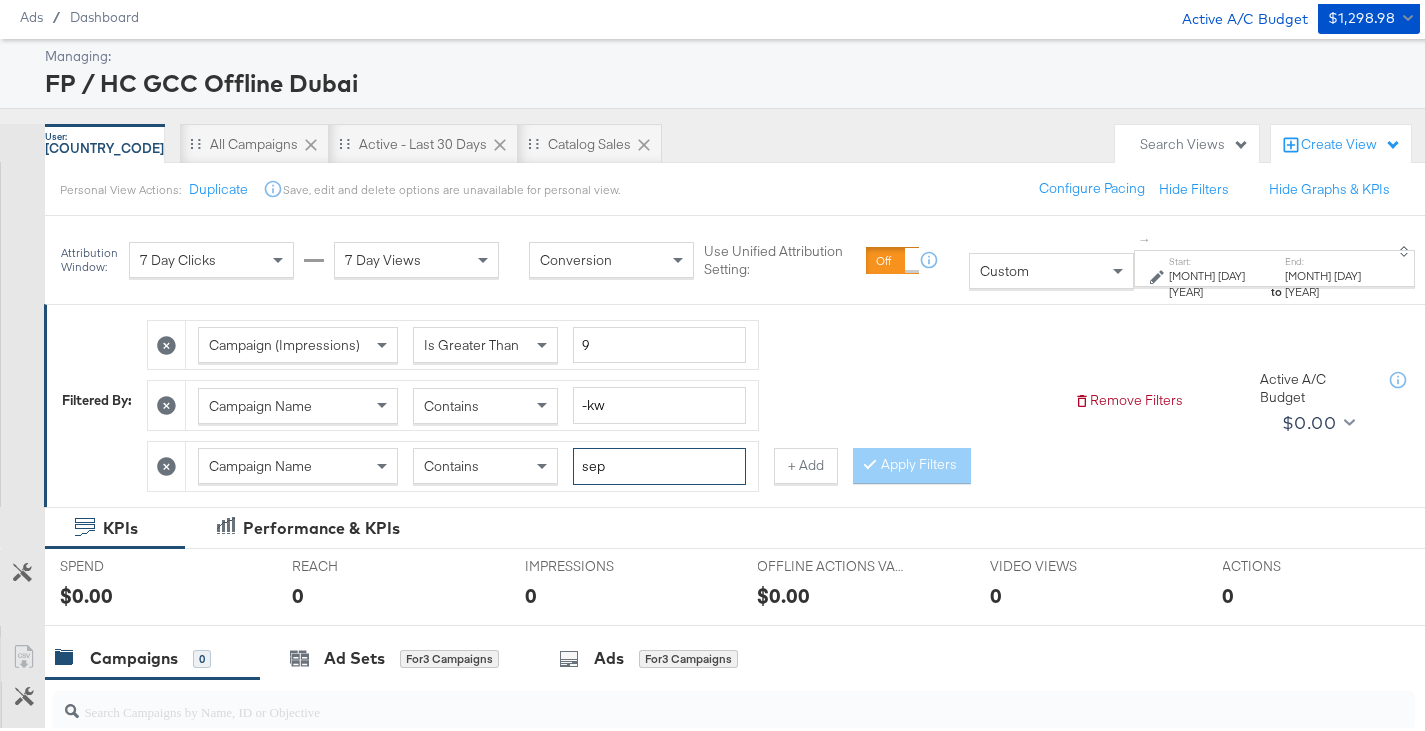 scroll, scrollTop: 61, scrollLeft: 0, axis: vertical 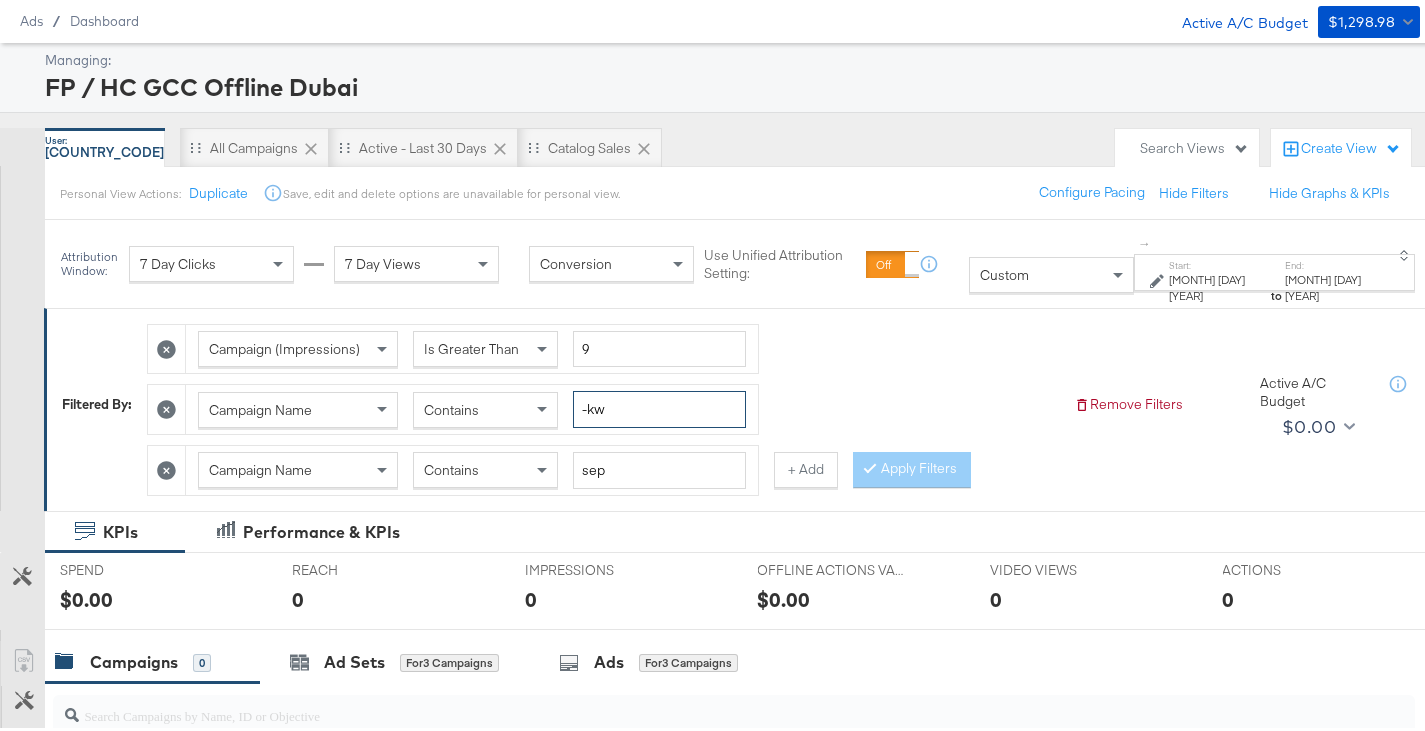 click on "-kw" at bounding box center (659, 405) 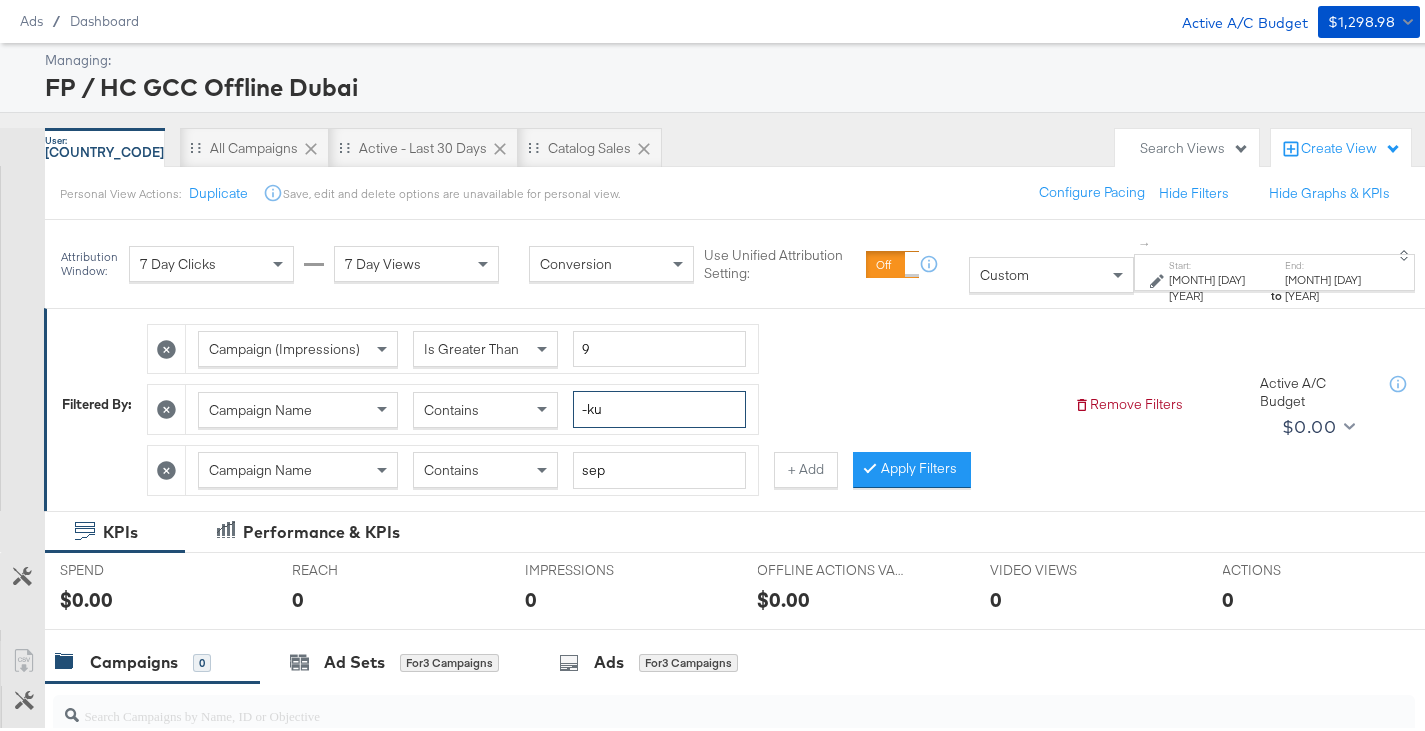 type on "-ku" 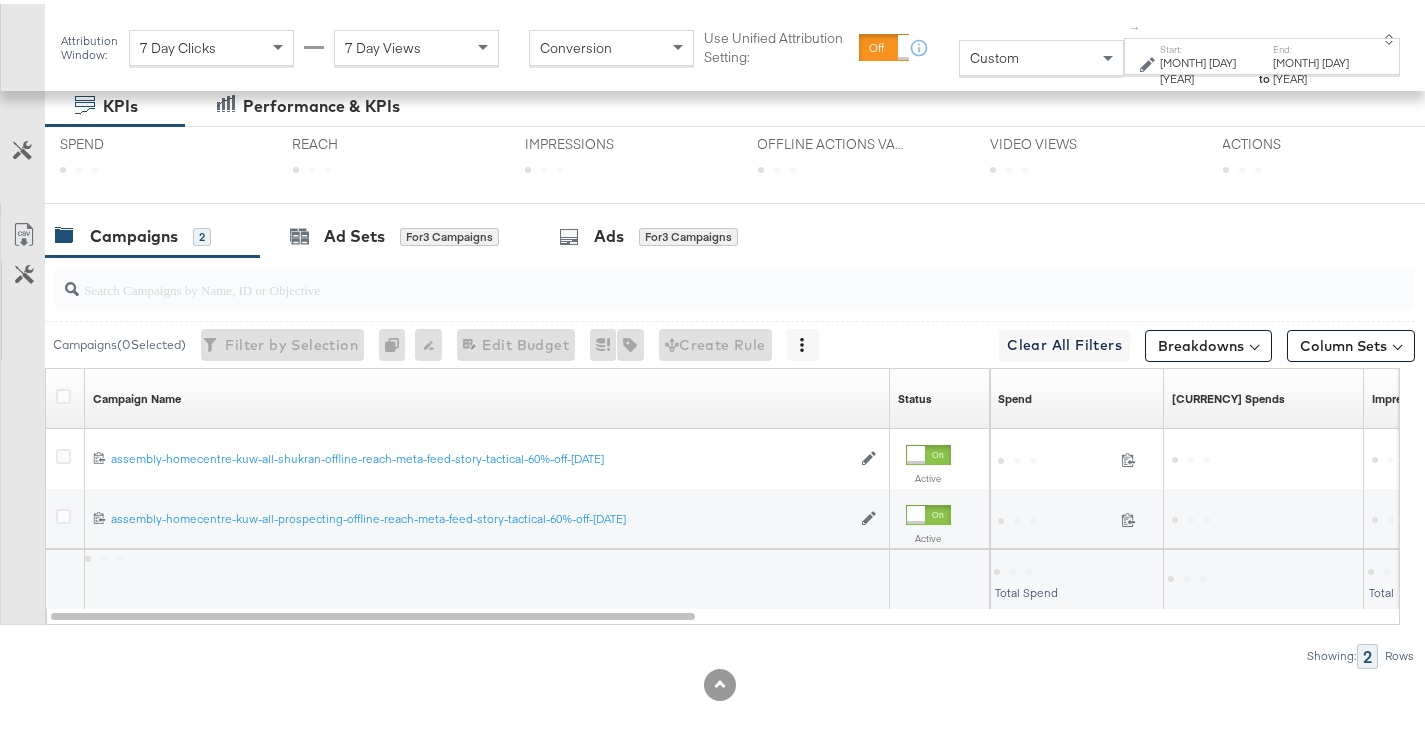 scroll, scrollTop: 488, scrollLeft: 0, axis: vertical 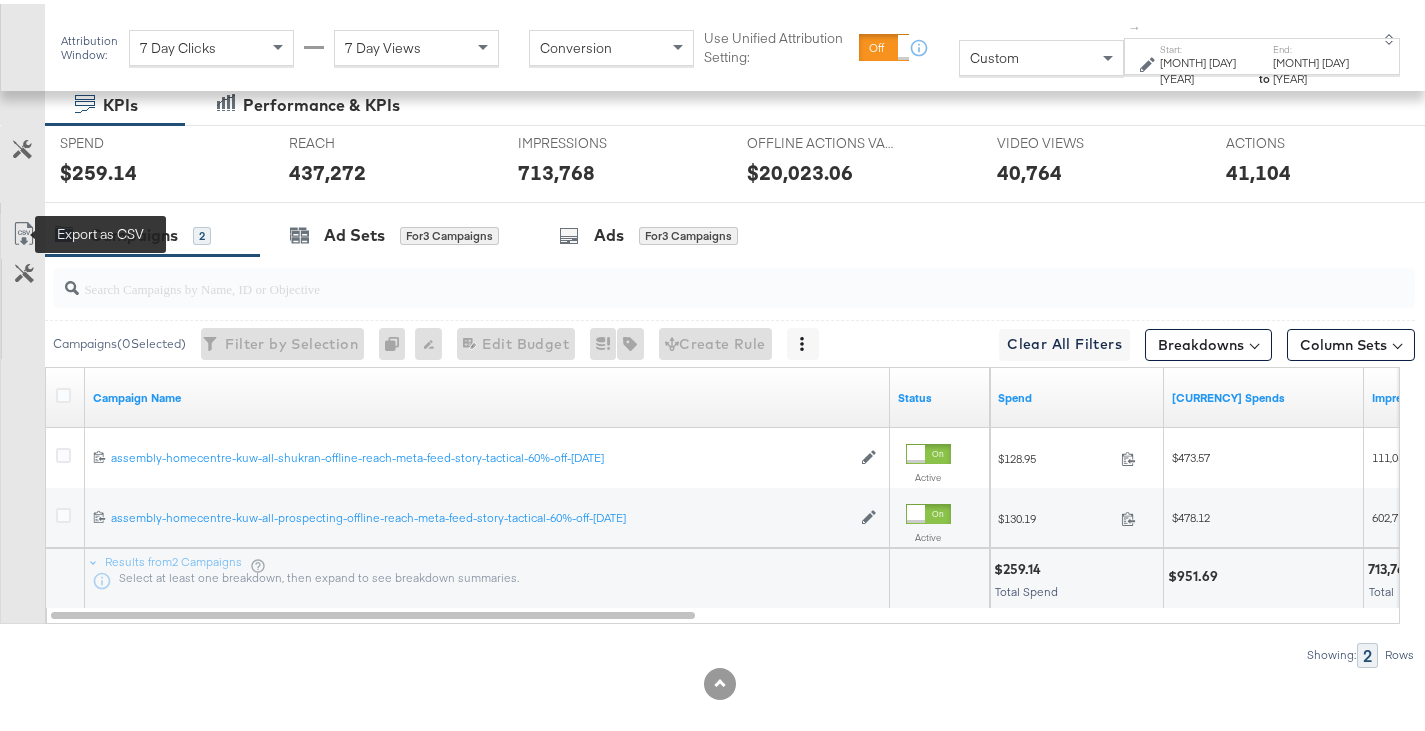click 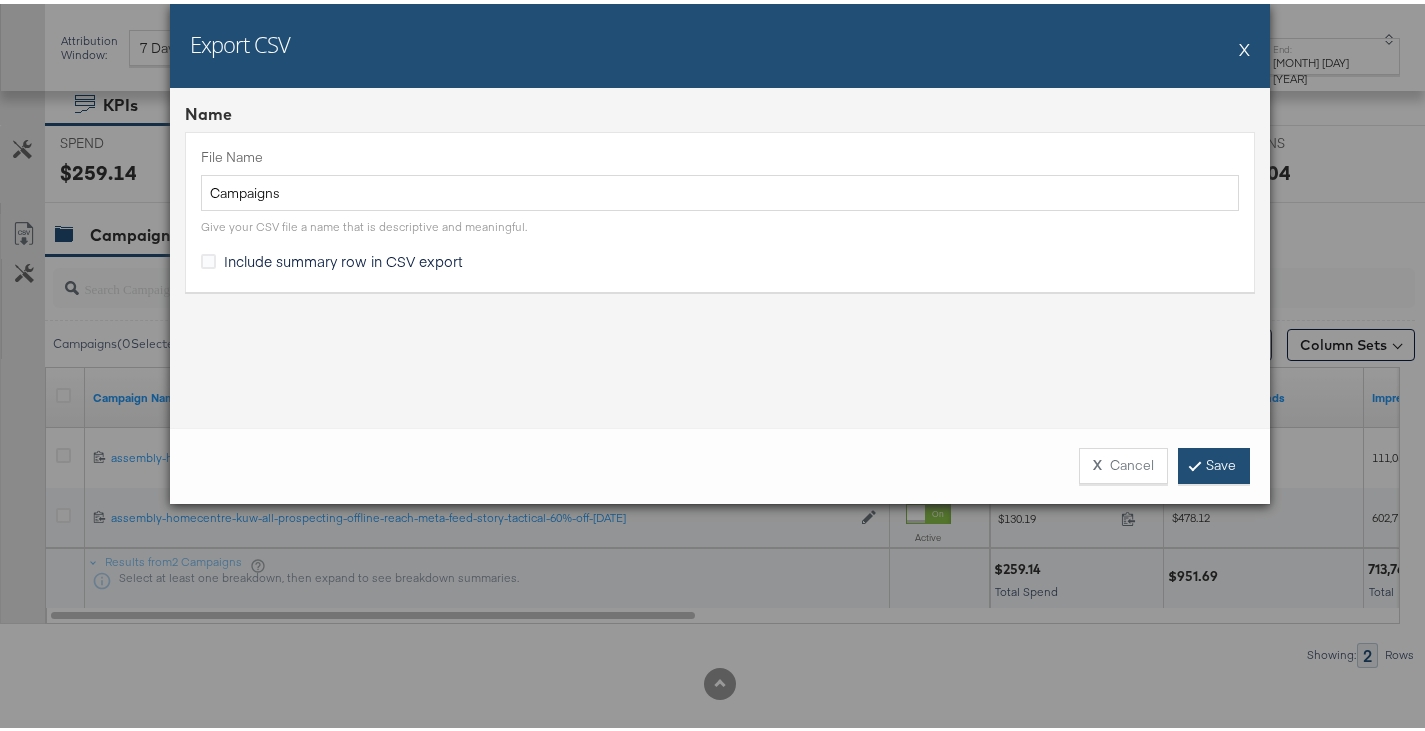 click on "Save" at bounding box center [1214, 462] 